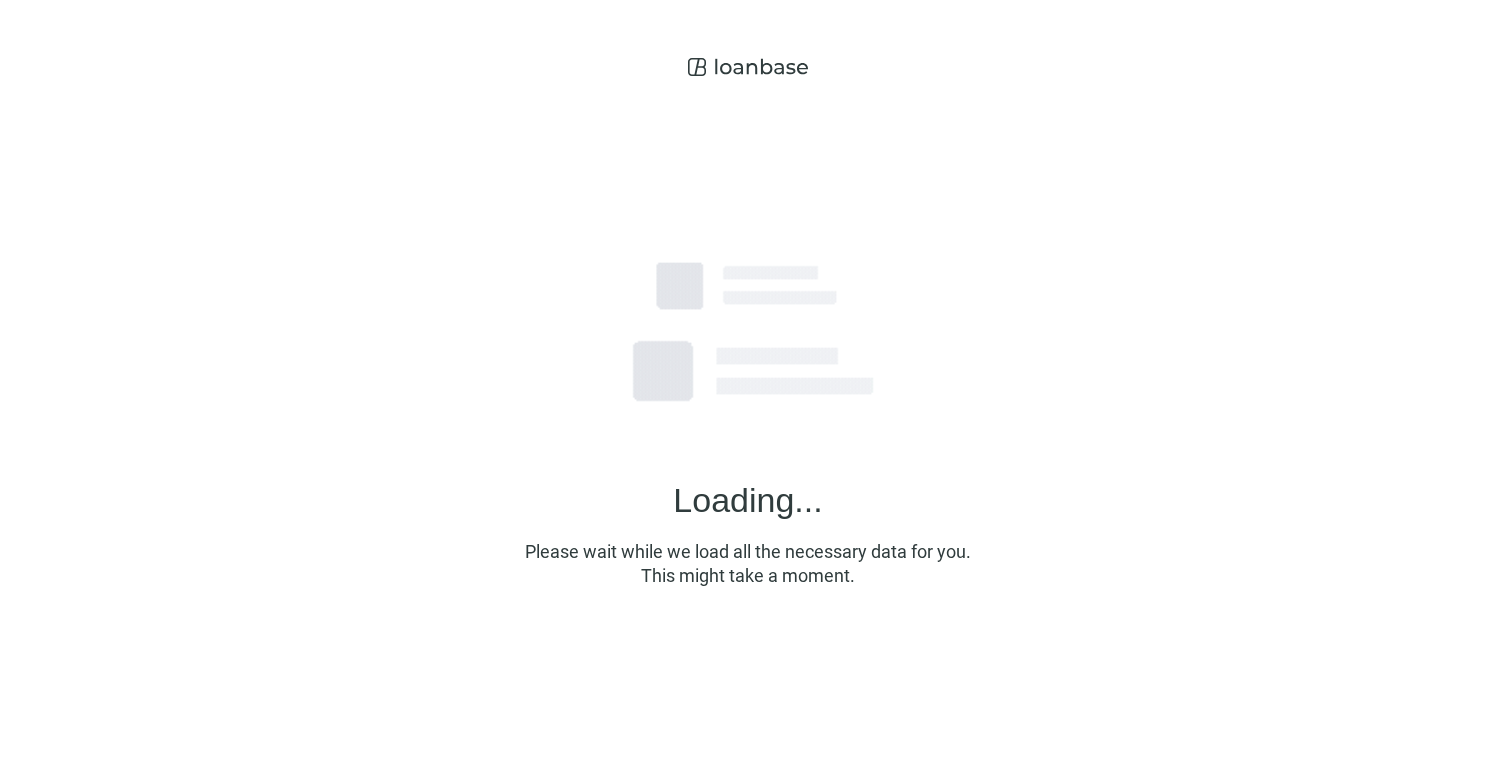 scroll, scrollTop: 0, scrollLeft: 0, axis: both 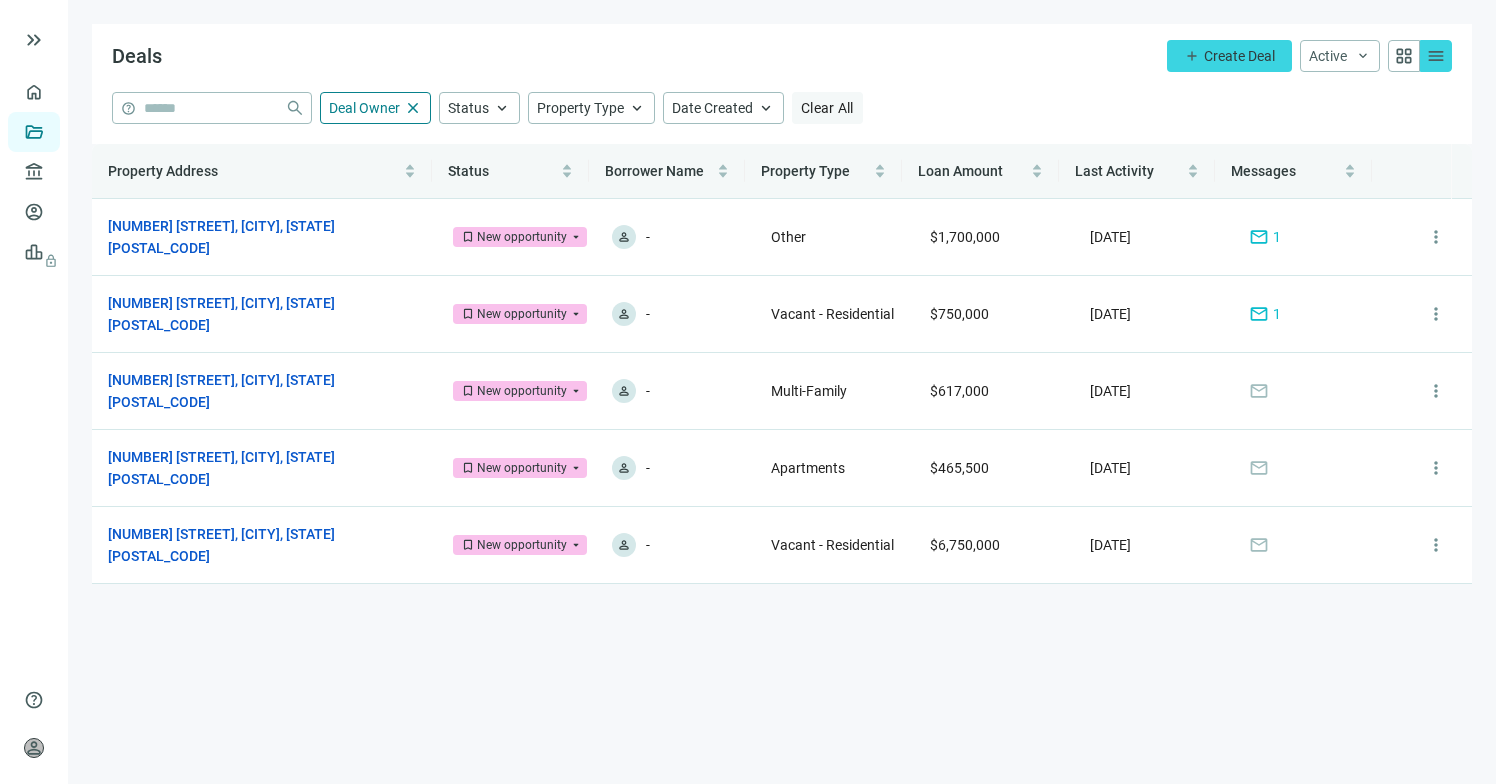 click on "Clear All" at bounding box center (827, 108) 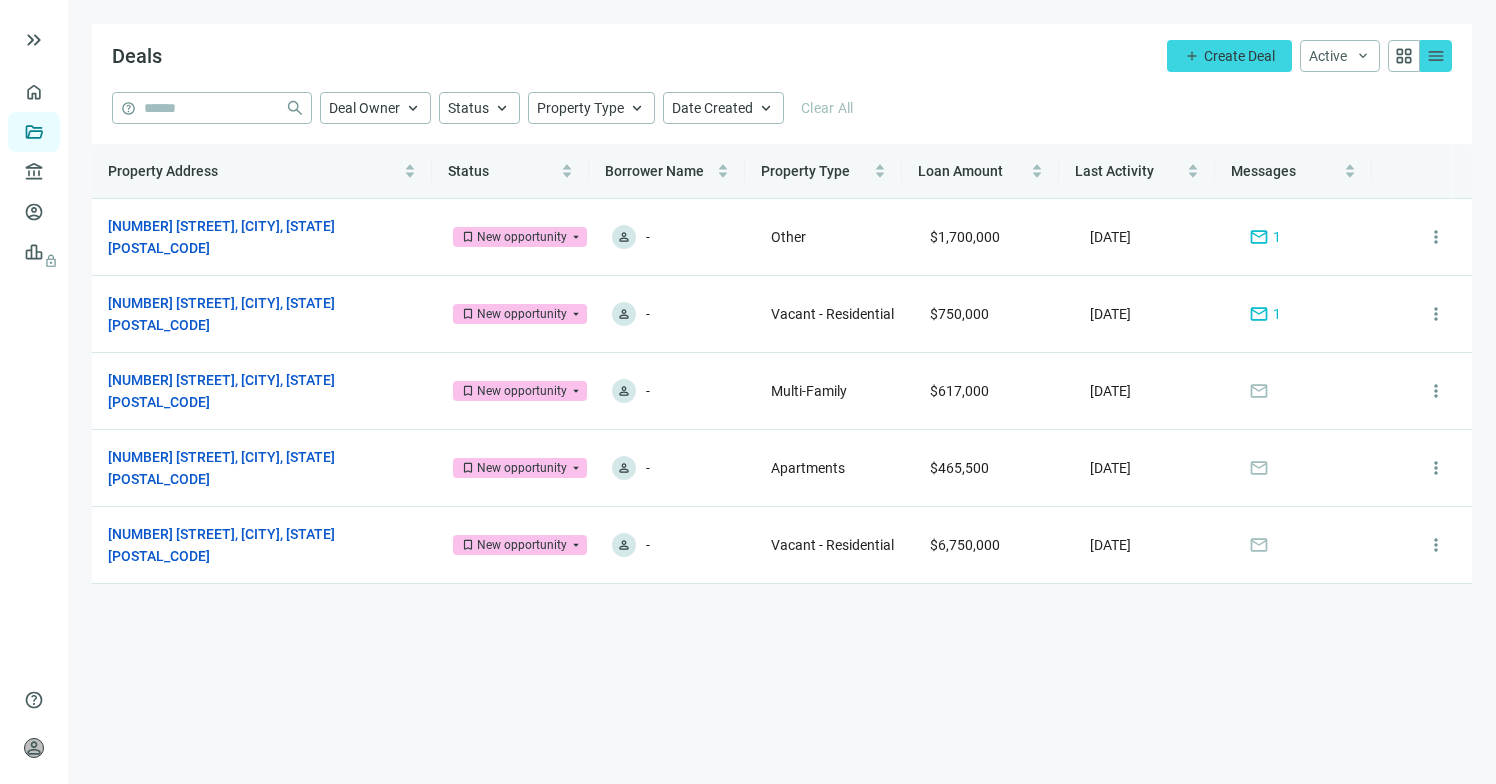 click on "menu" at bounding box center (1436, 56) 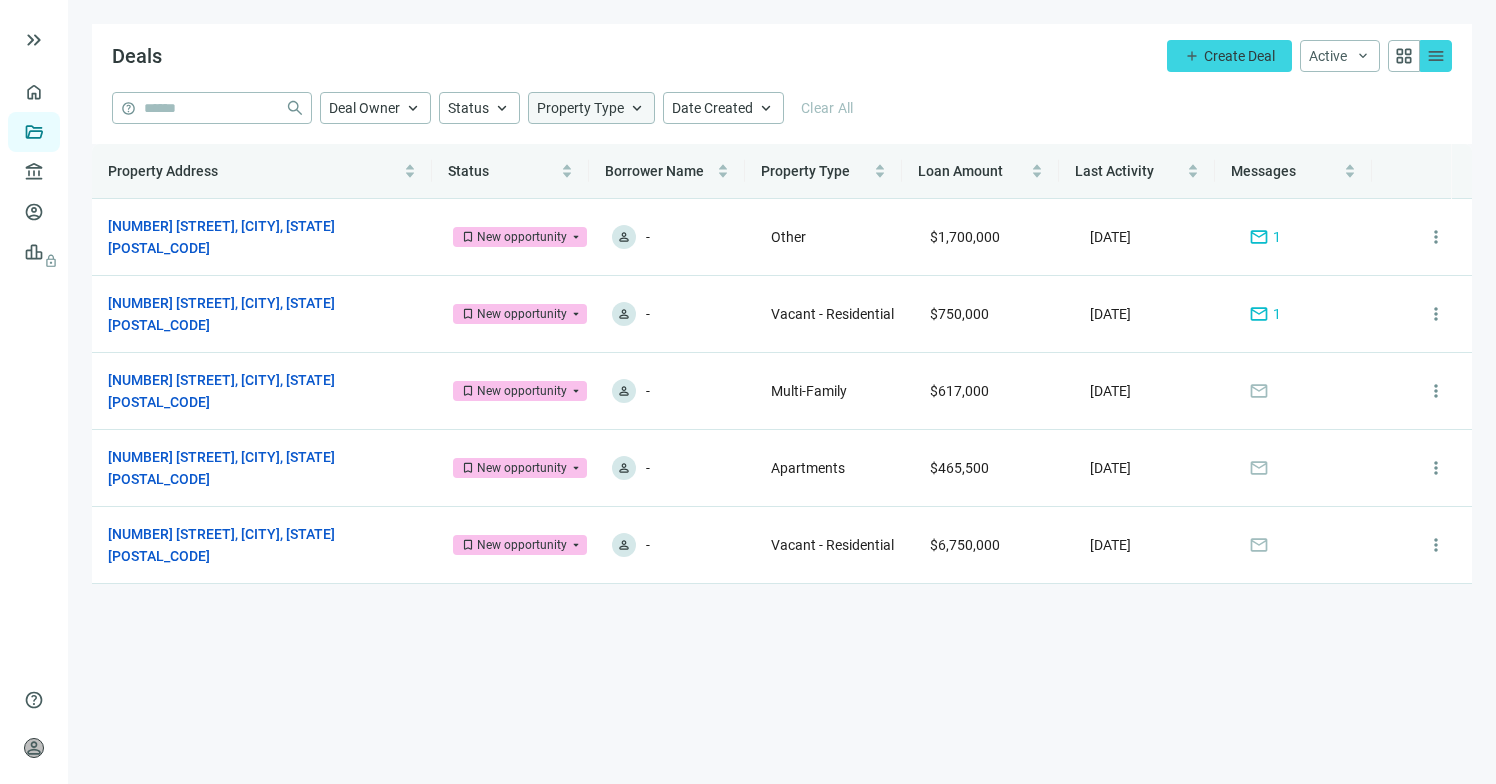 click on "Property Type" at bounding box center [580, 108] 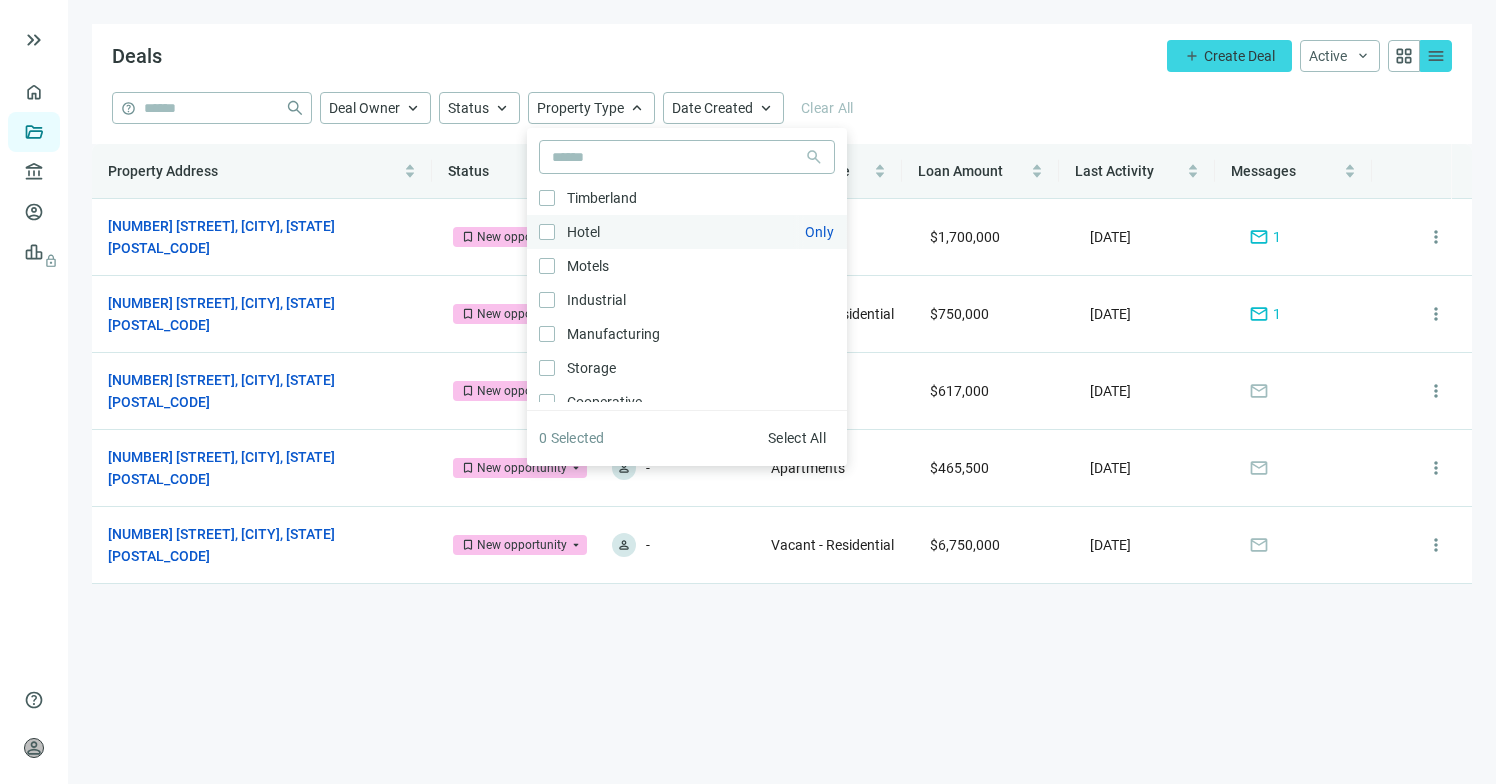 scroll, scrollTop: 0, scrollLeft: 0, axis: both 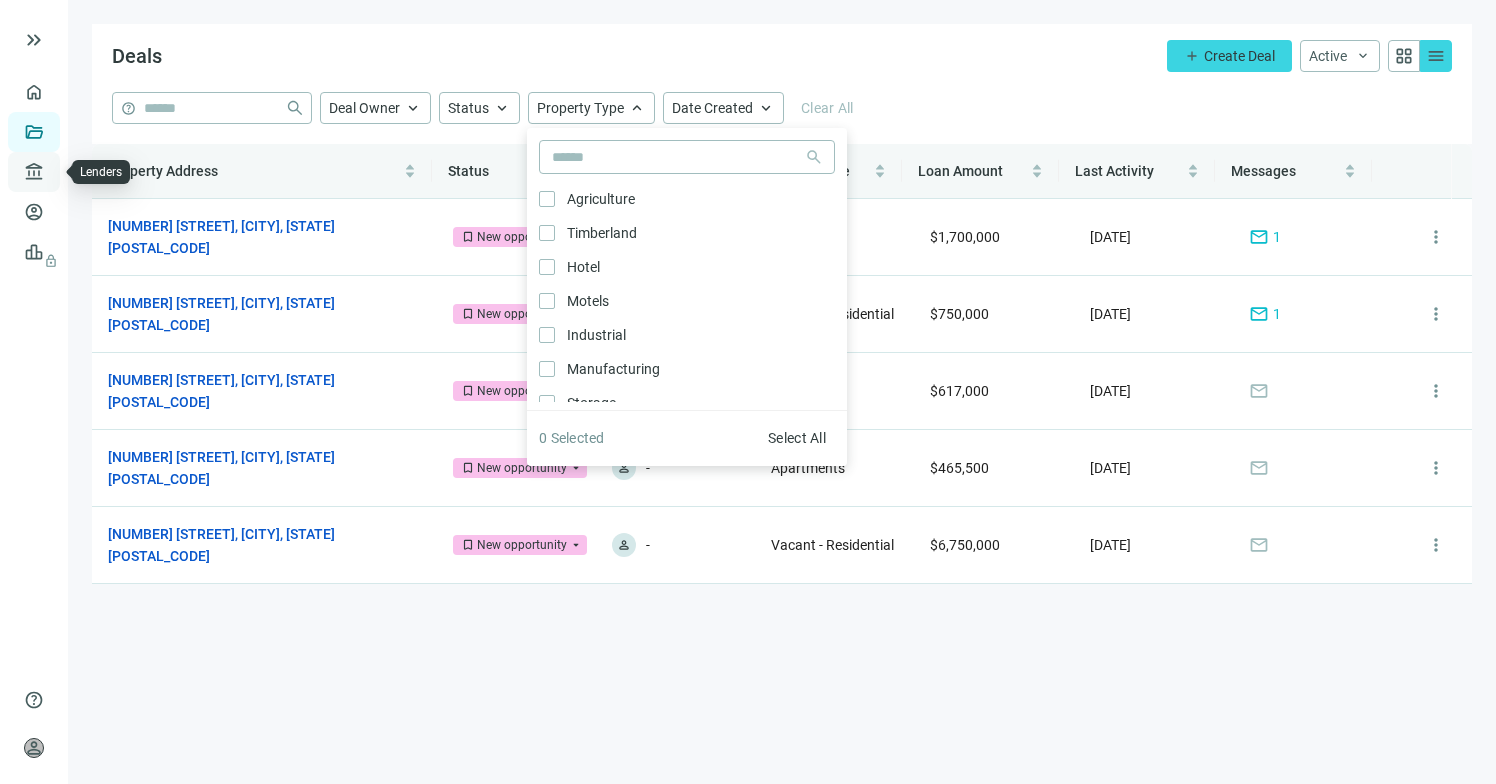click on "Lenders" at bounding box center (76, 172) 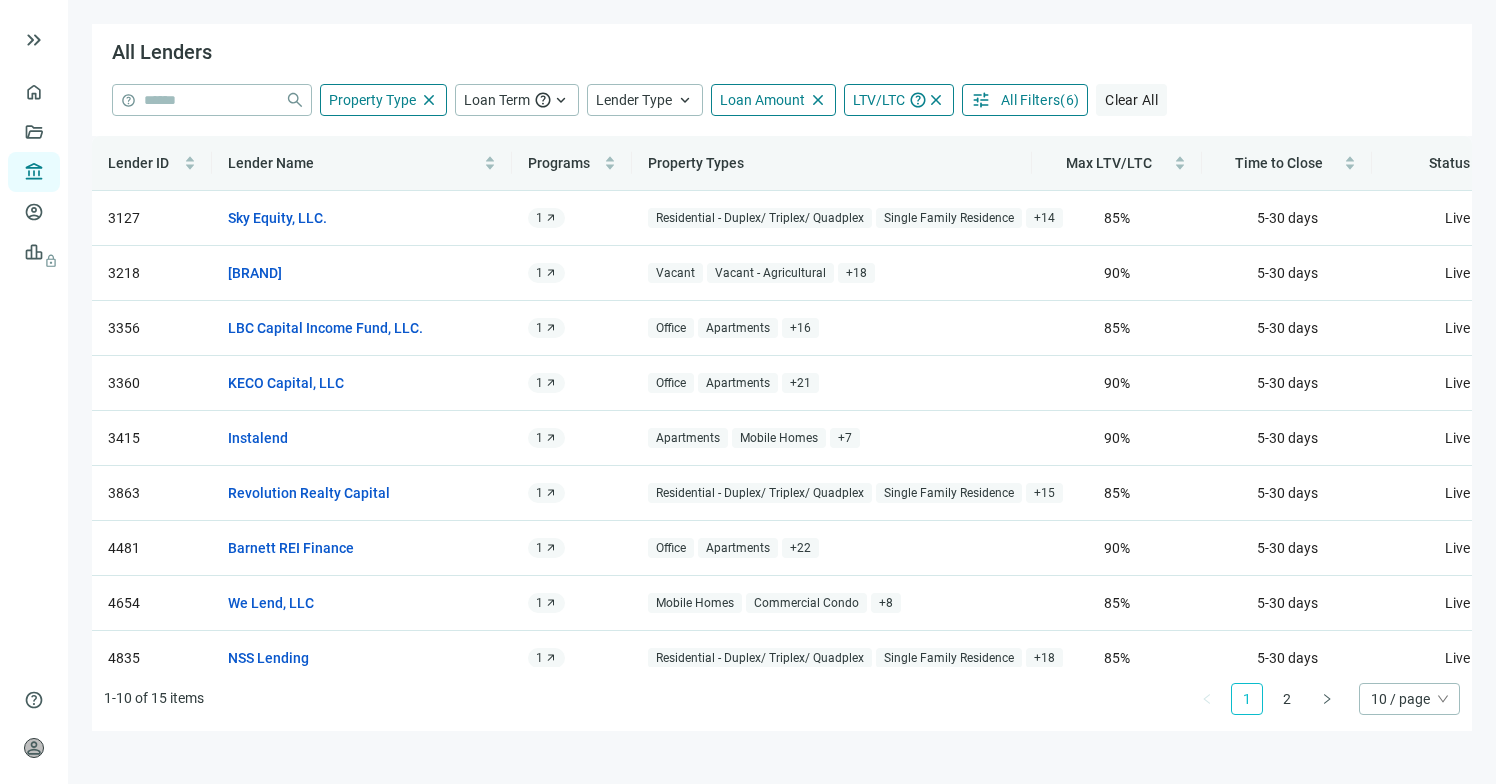 click on "Clear All" at bounding box center (1131, 100) 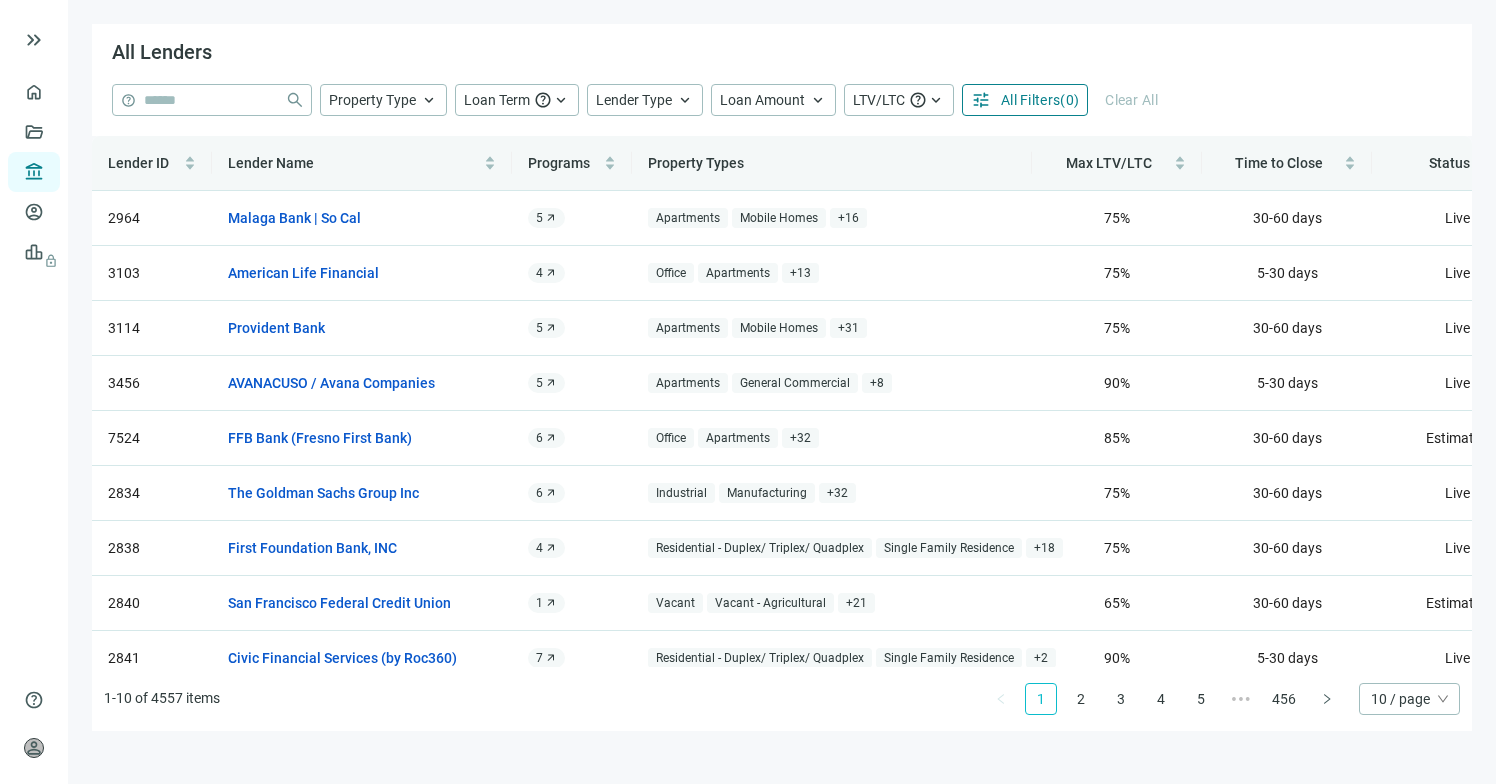 click on "All Filters" at bounding box center [1030, 100] 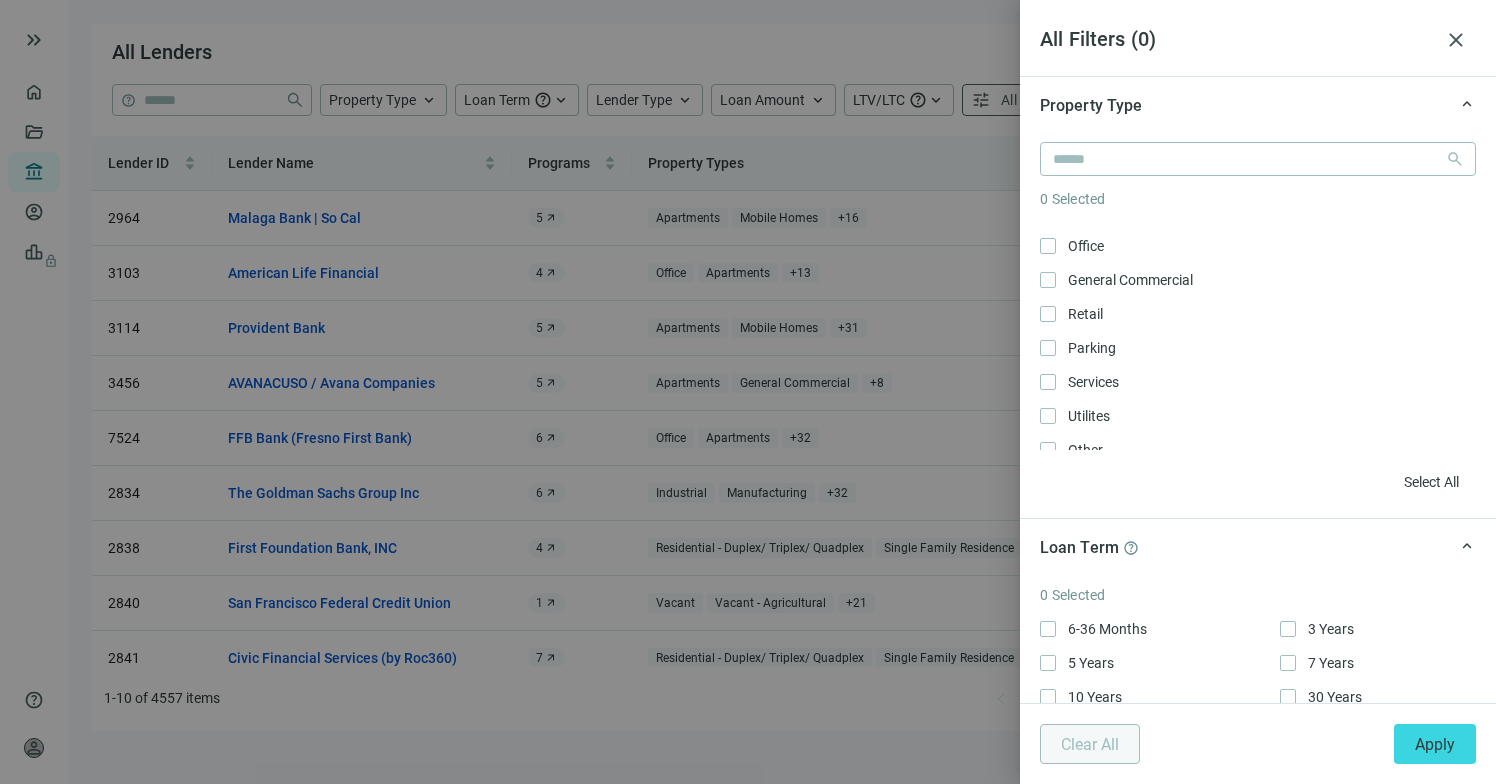 scroll, scrollTop: 1018, scrollLeft: 0, axis: vertical 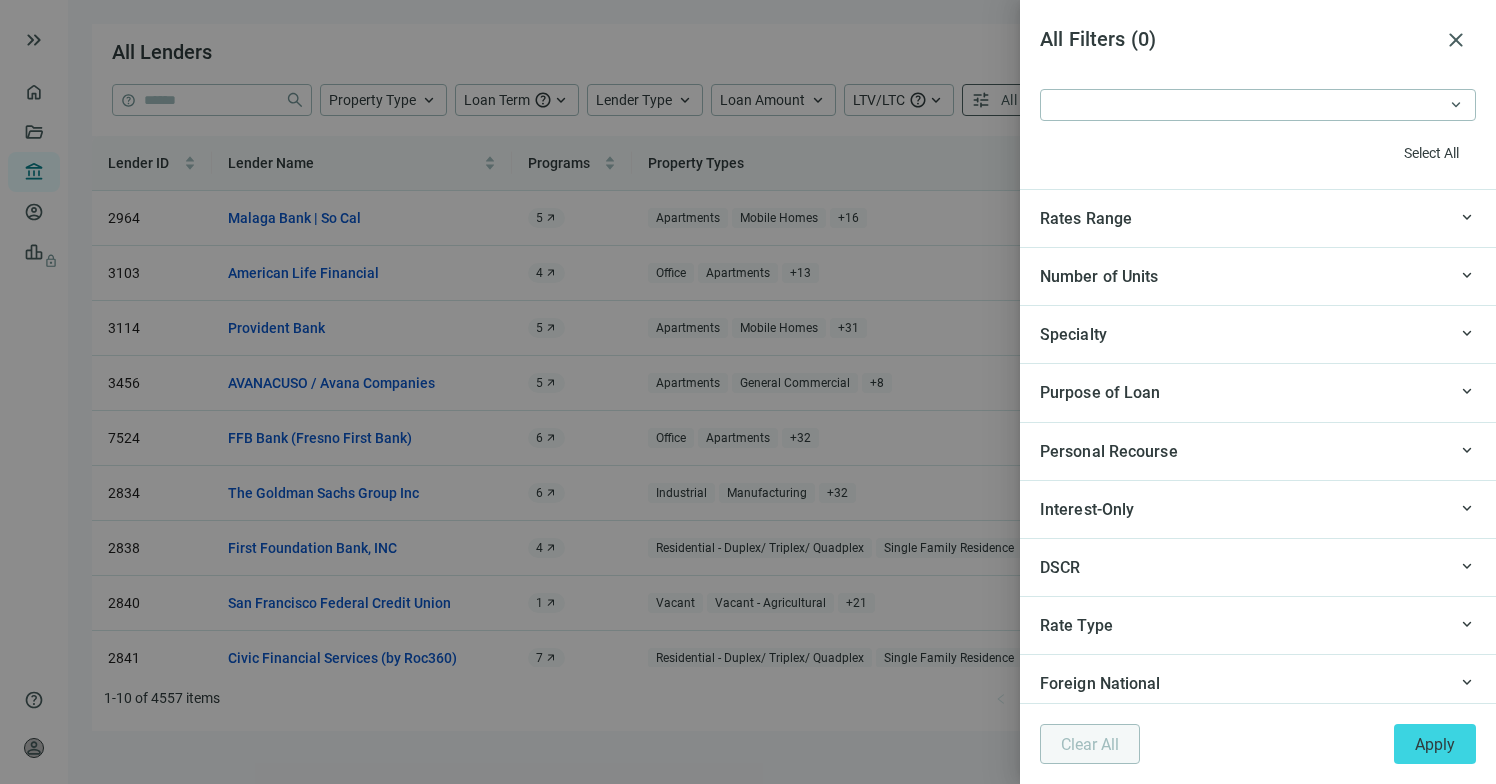 click on "Specialty" at bounding box center [1241, 334] 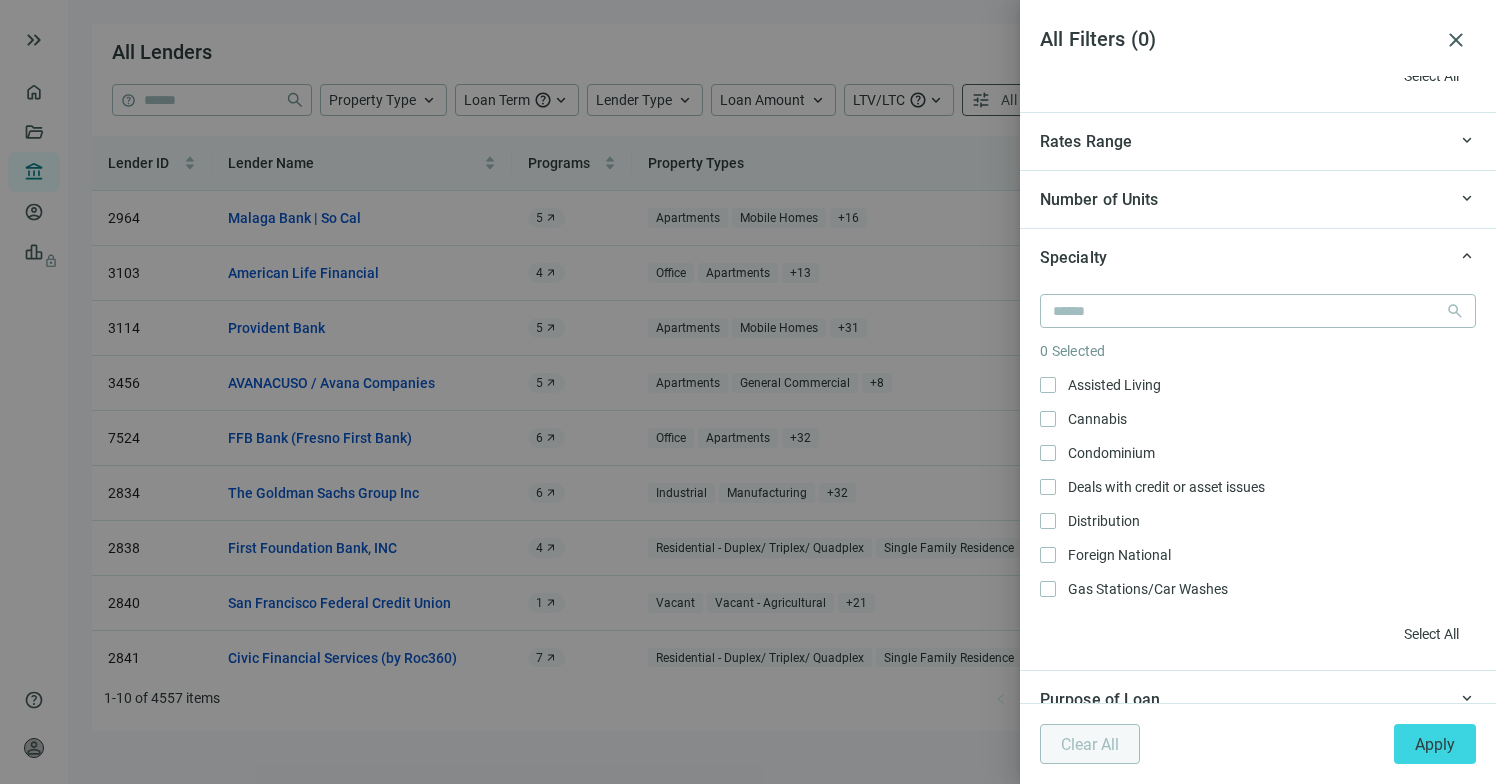 scroll, scrollTop: 2099, scrollLeft: 0, axis: vertical 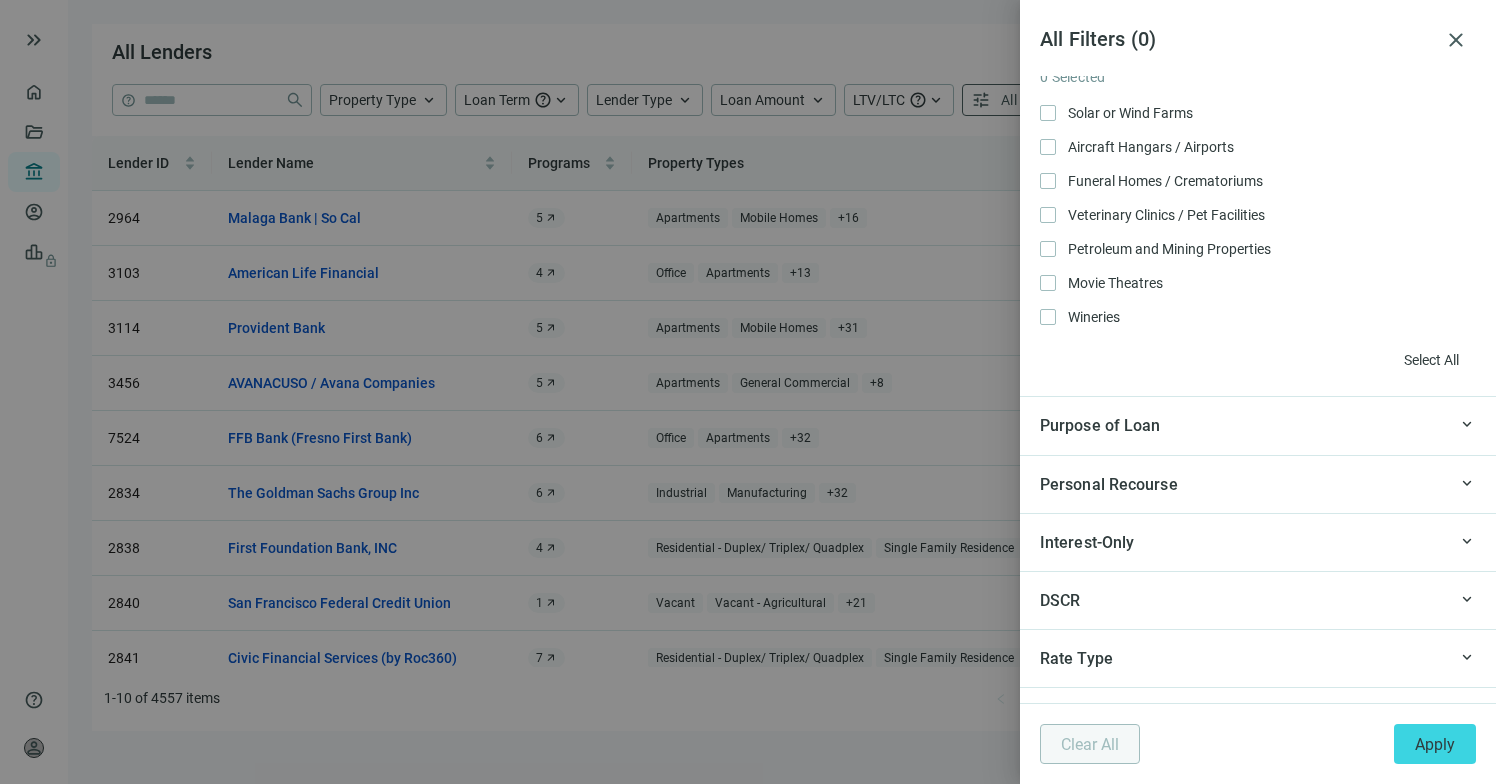 click on "Purpose of Loan" at bounding box center [1241, 425] 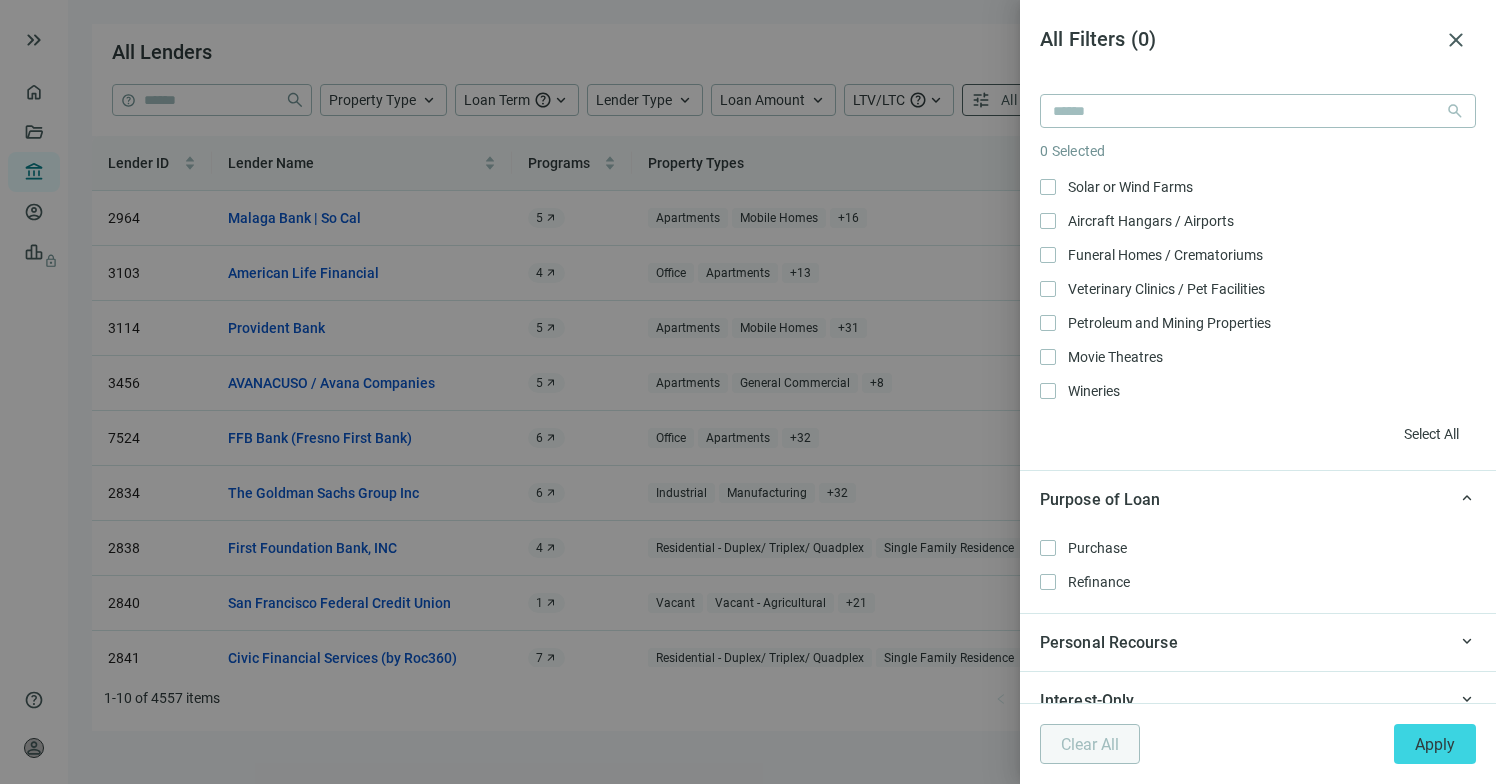 scroll, scrollTop: 2220, scrollLeft: 0, axis: vertical 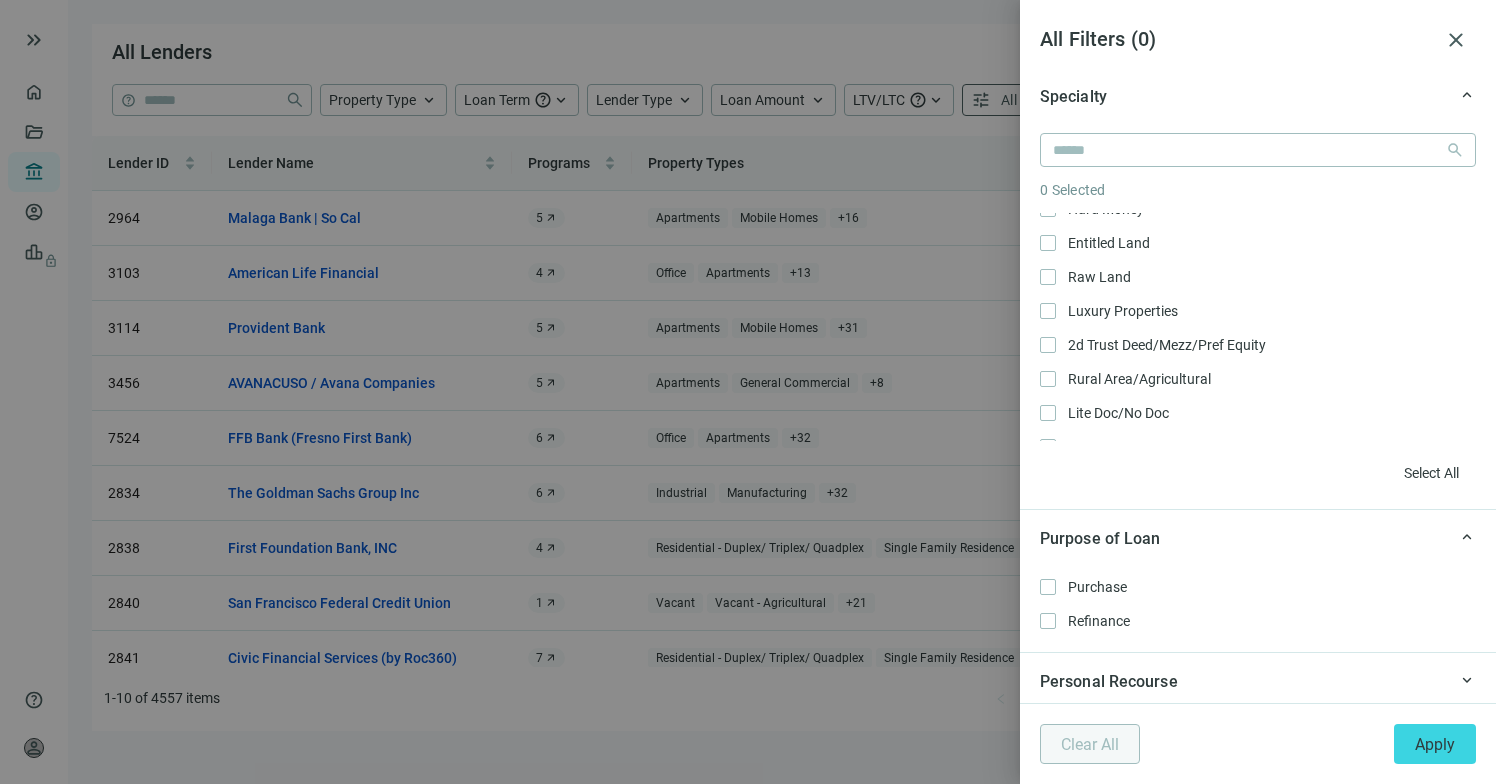 click at bounding box center (748, 392) 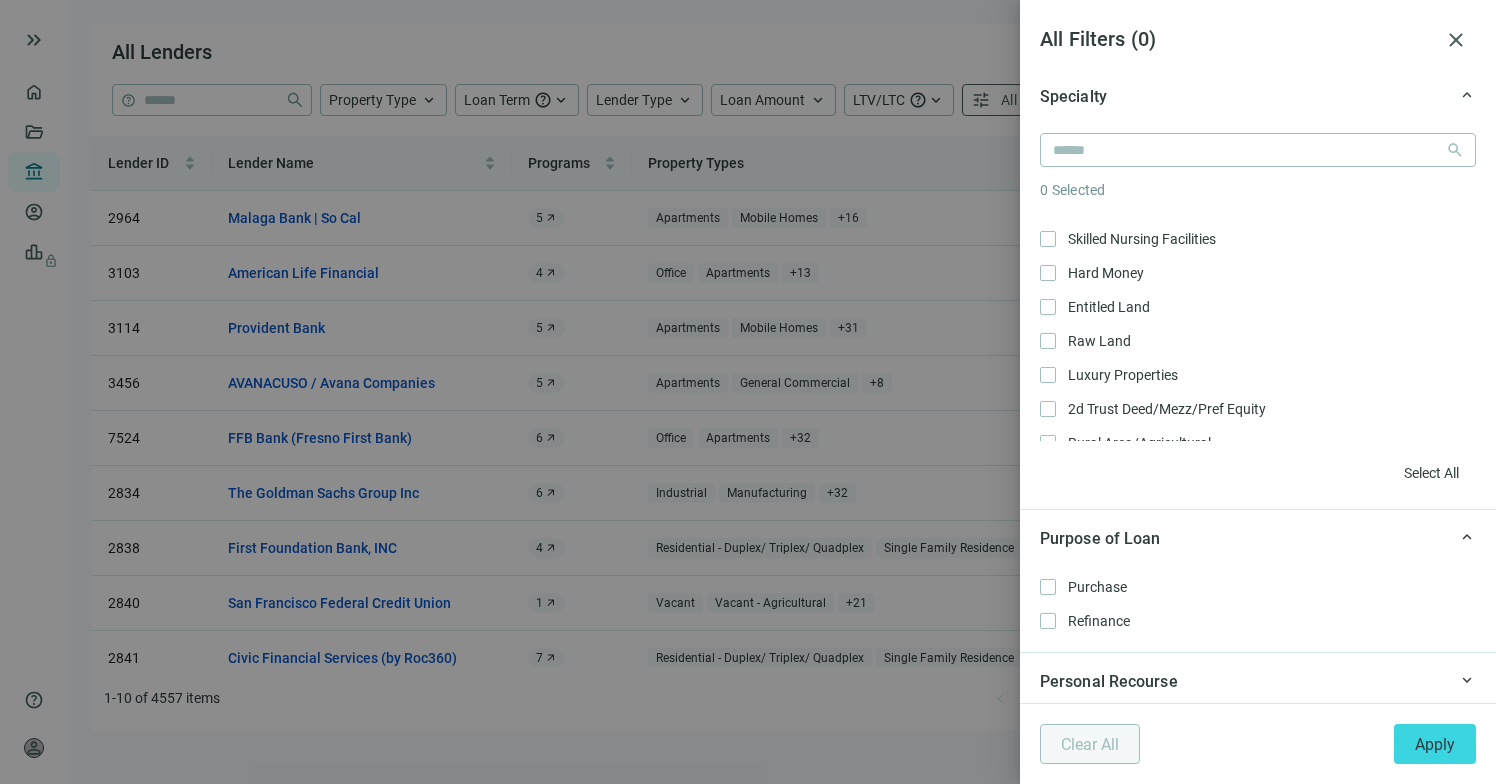 scroll, scrollTop: 1040, scrollLeft: 0, axis: vertical 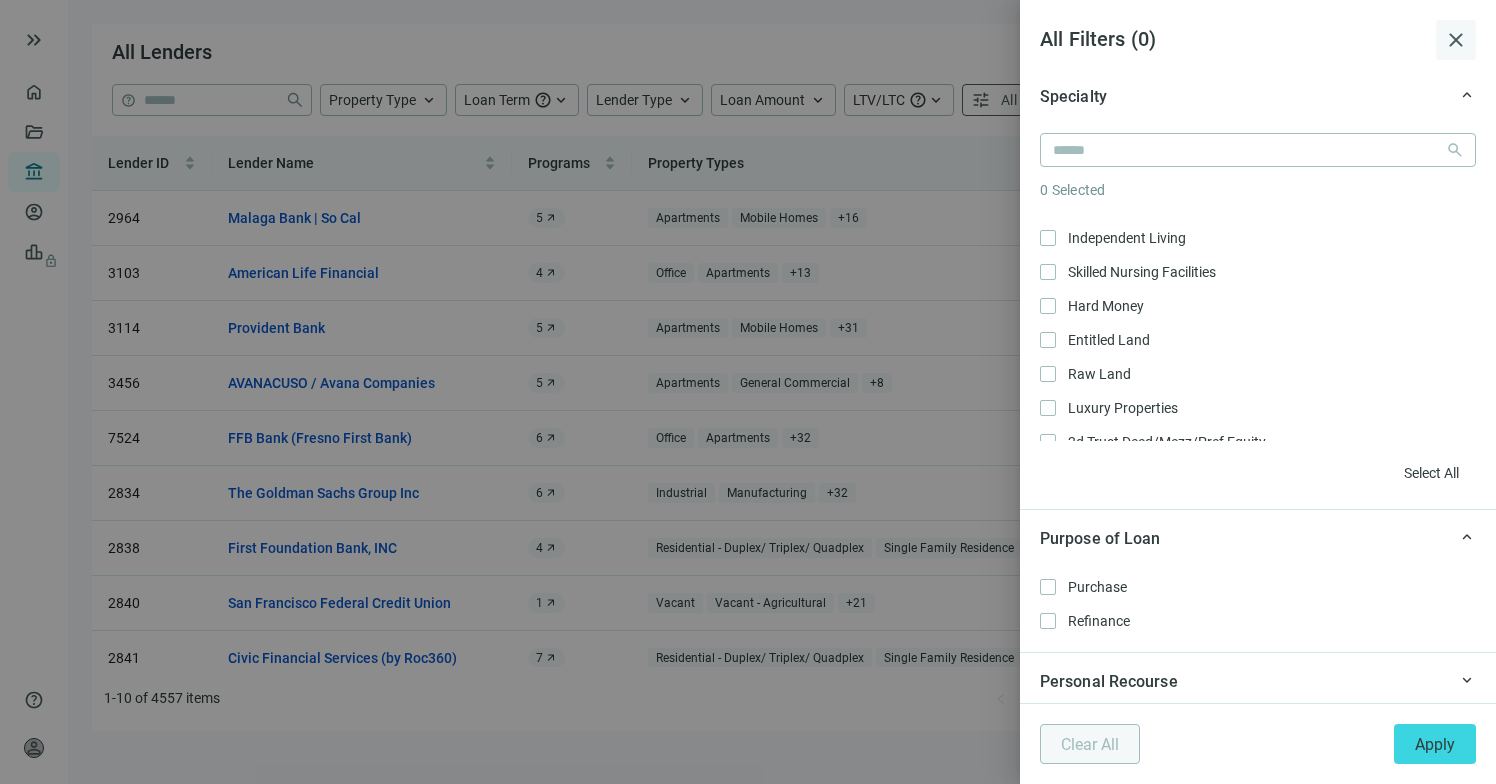 click on "close" at bounding box center (1456, 40) 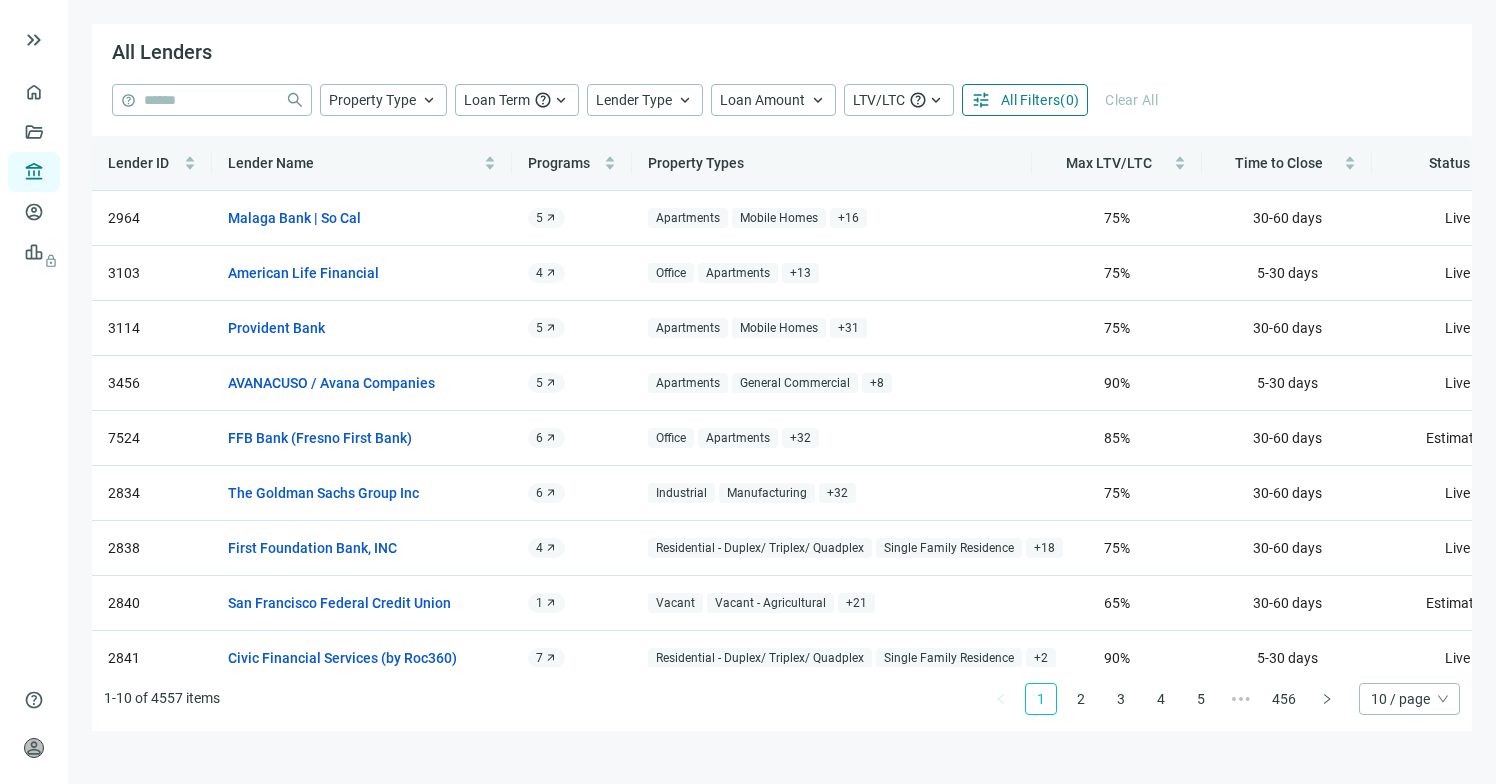 click on "All Filters" at bounding box center [1030, 100] 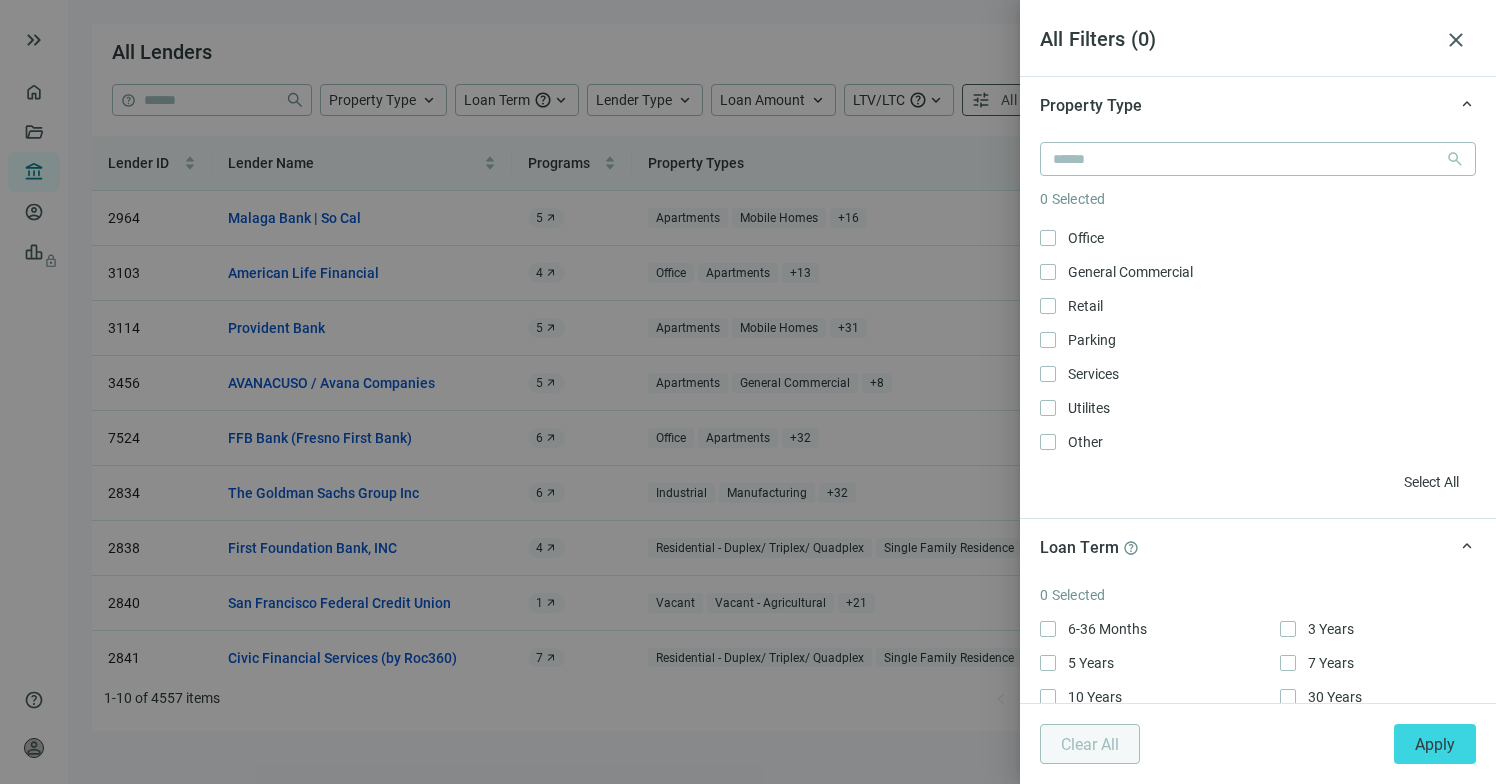 scroll, scrollTop: 1018, scrollLeft: 0, axis: vertical 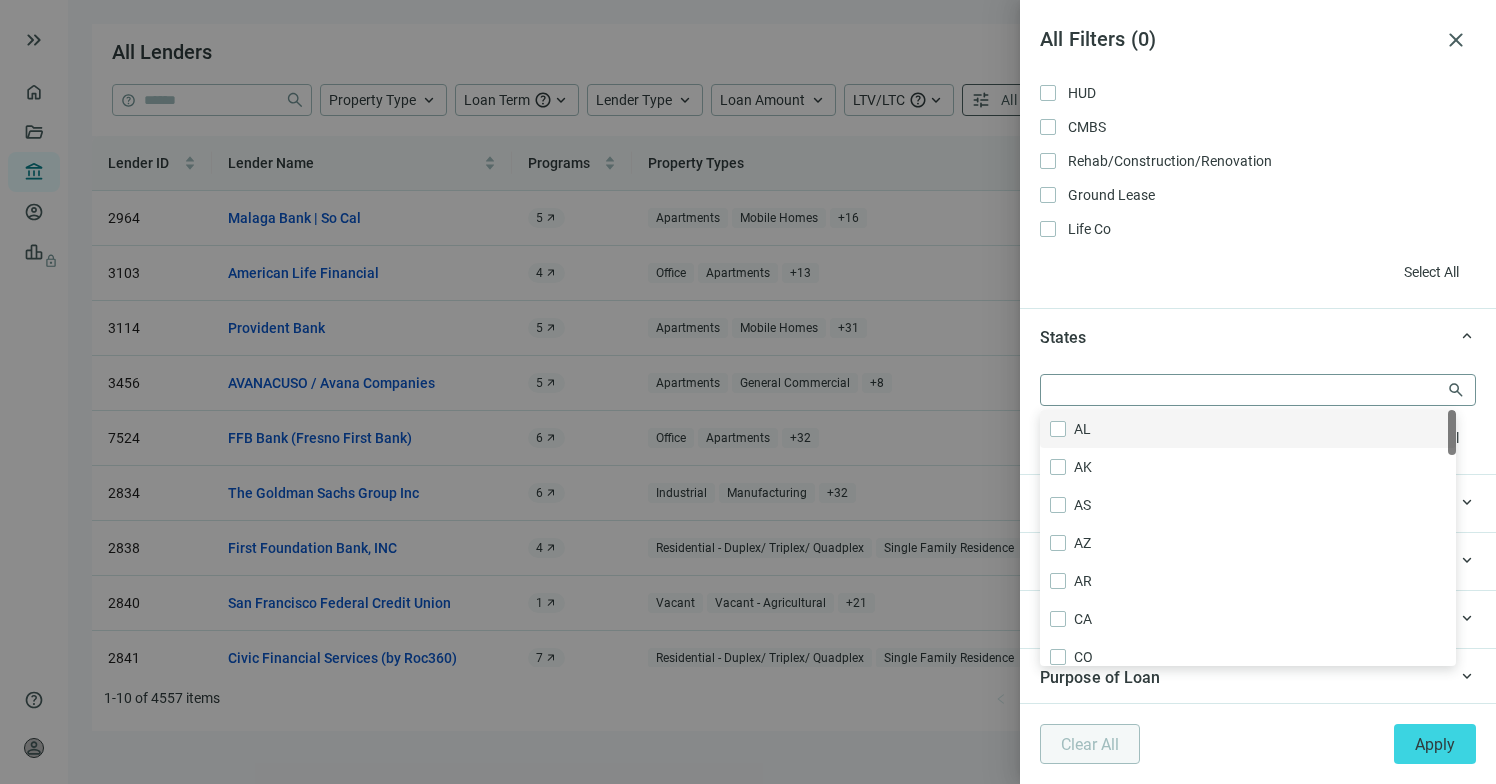 click at bounding box center (1248, 390) 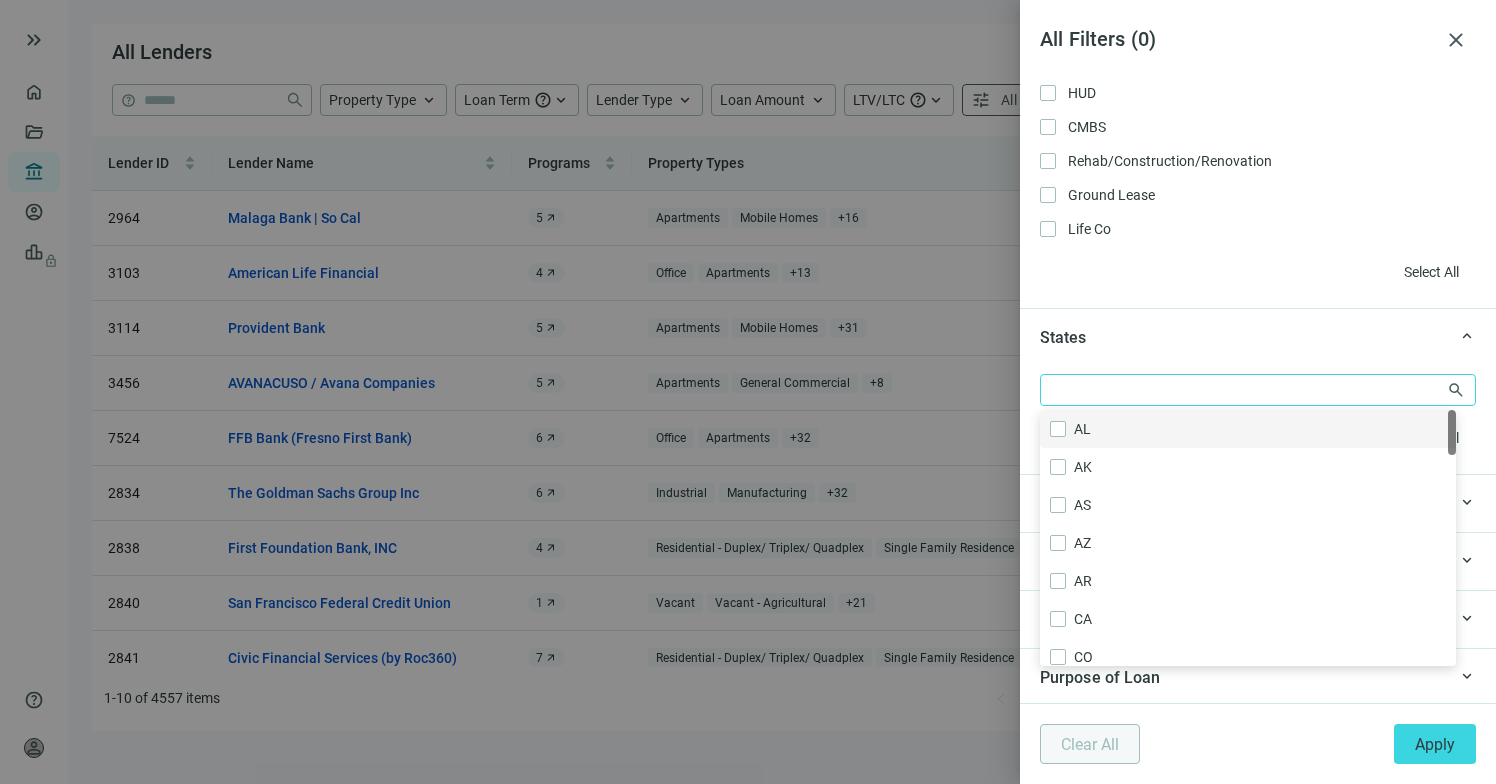 click at bounding box center [748, 392] 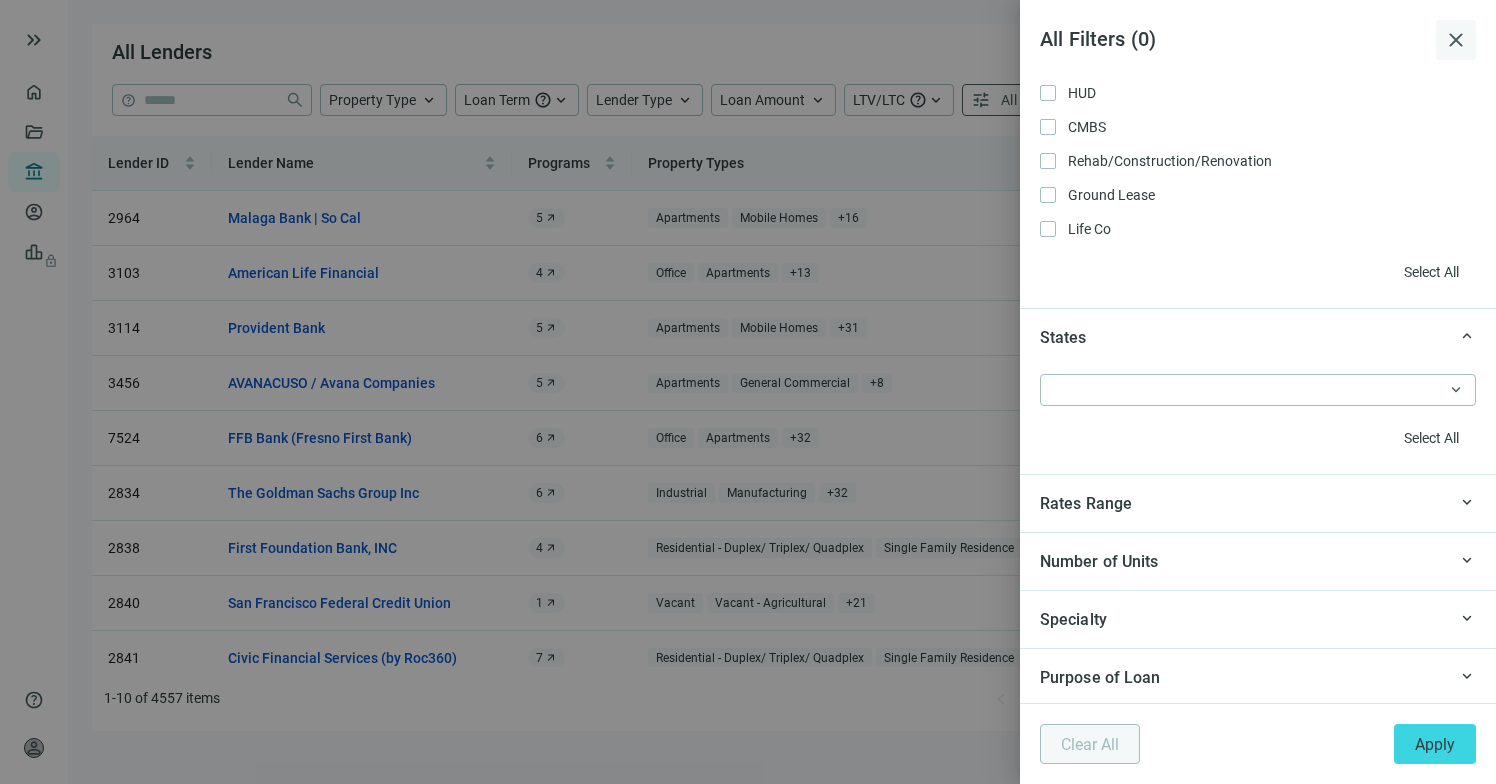 click on "close" at bounding box center [1456, 40] 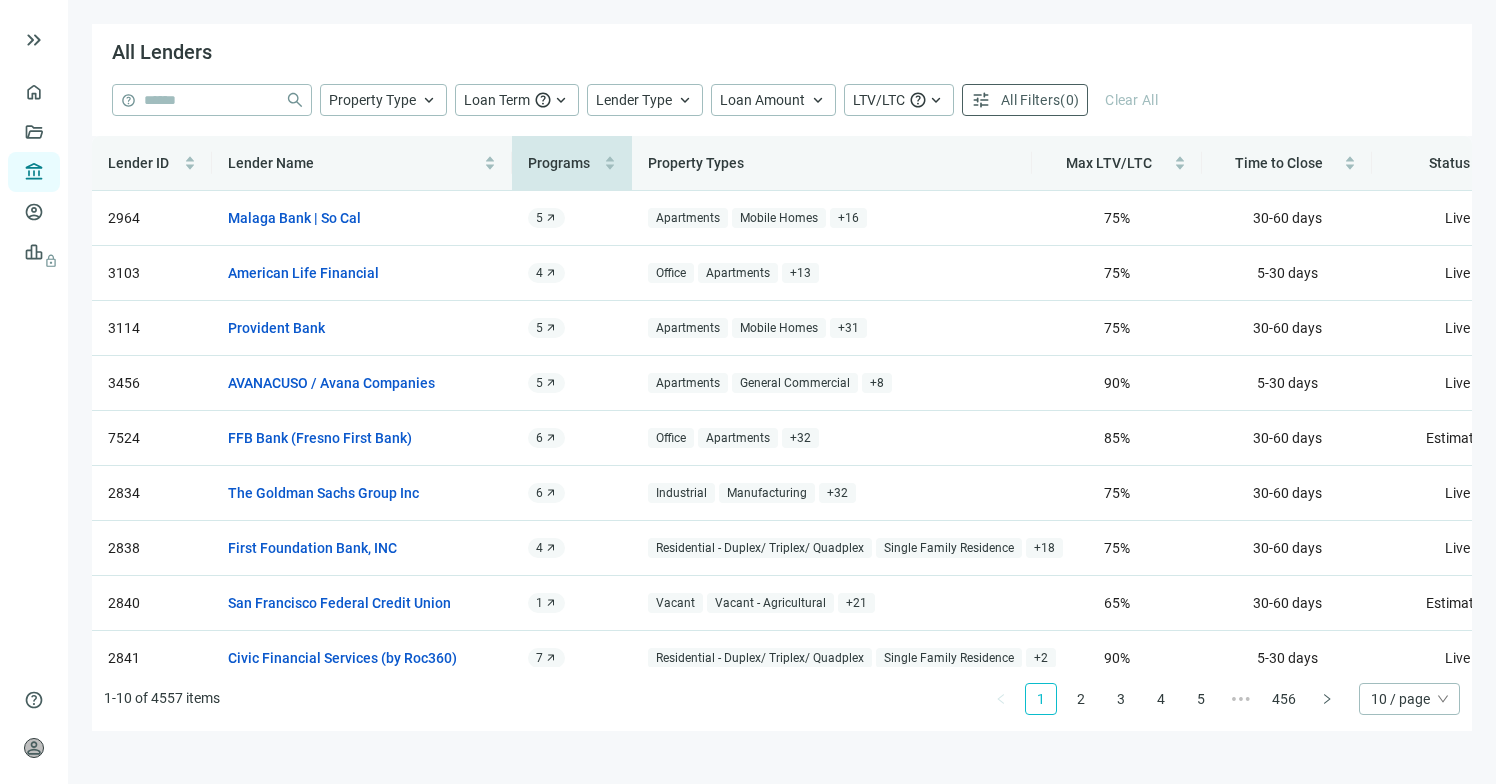 scroll, scrollTop: 0, scrollLeft: 14, axis: horizontal 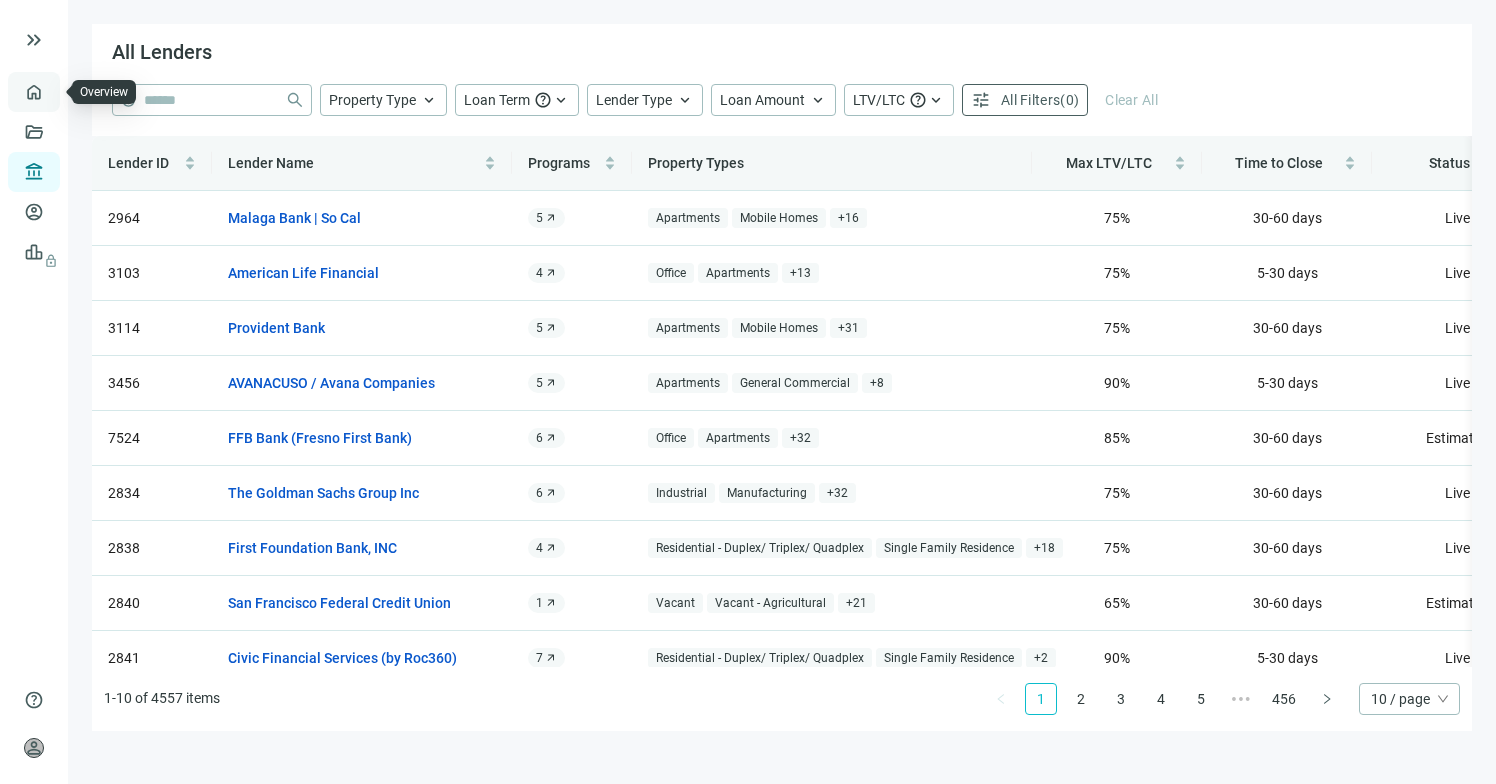 click on "Overview" at bounding box center [79, 92] 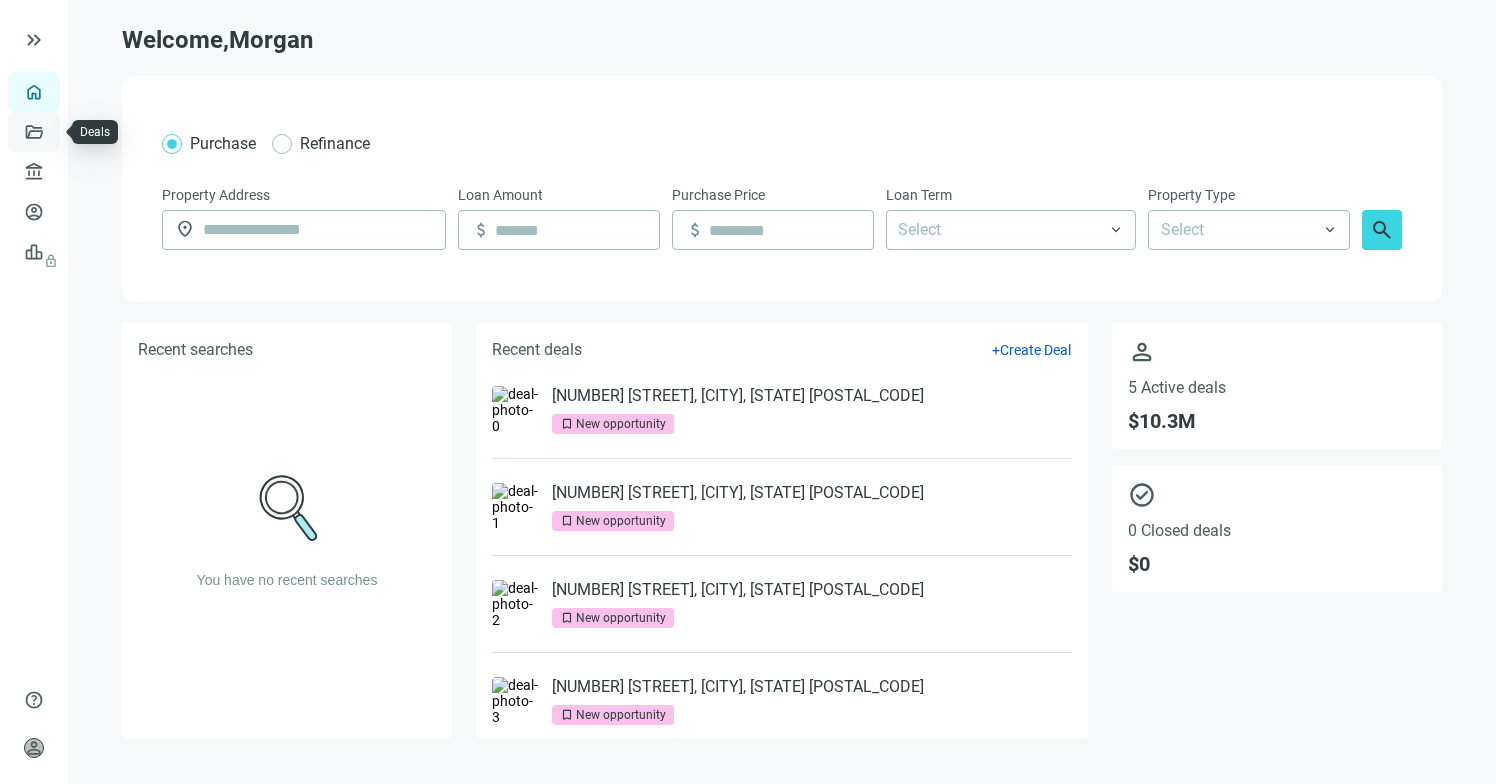 click on "Deals" at bounding box center (68, 132) 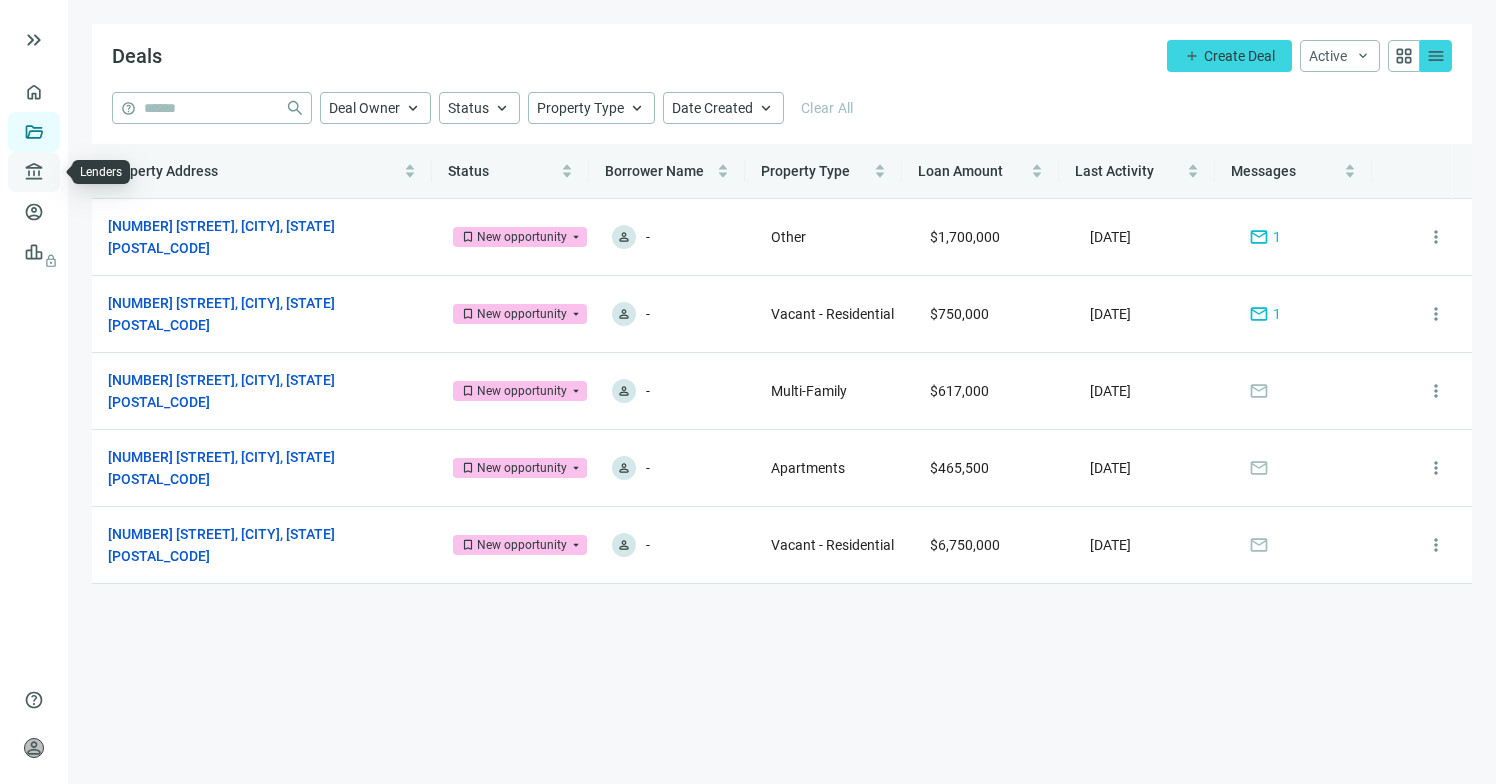 click on "Lenders" at bounding box center (76, 172) 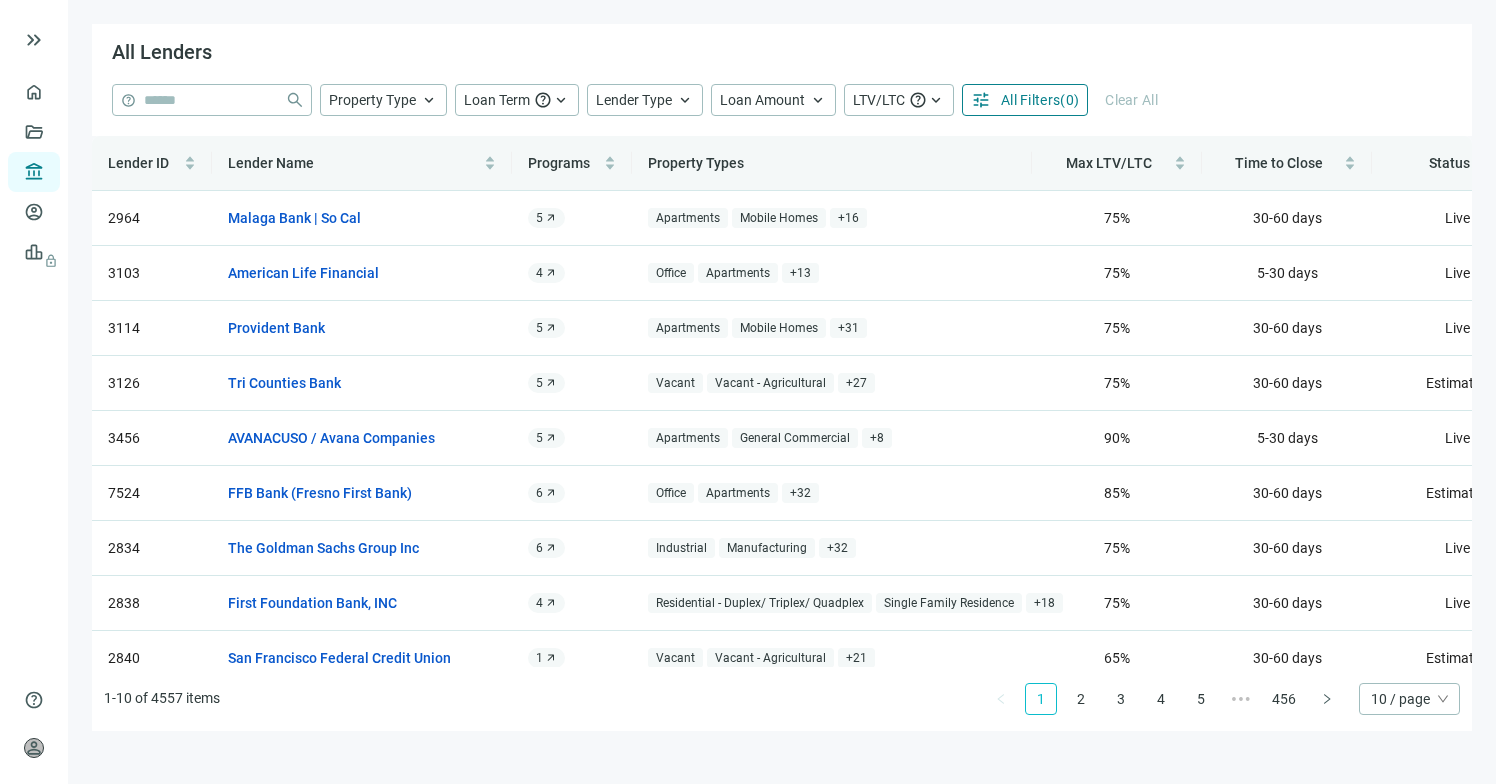 click on "All Filters" at bounding box center (1030, 100) 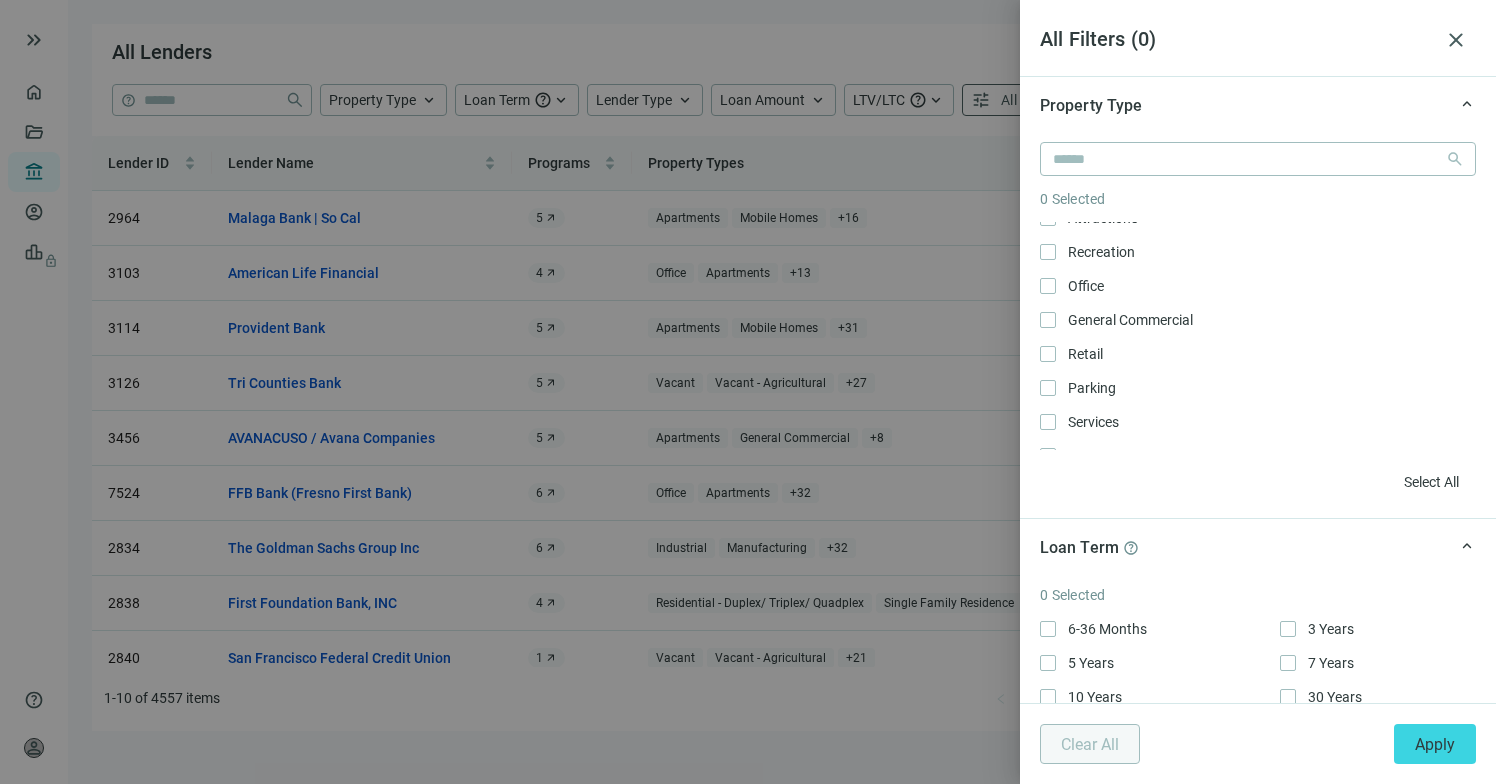 scroll, scrollTop: 1018, scrollLeft: 0, axis: vertical 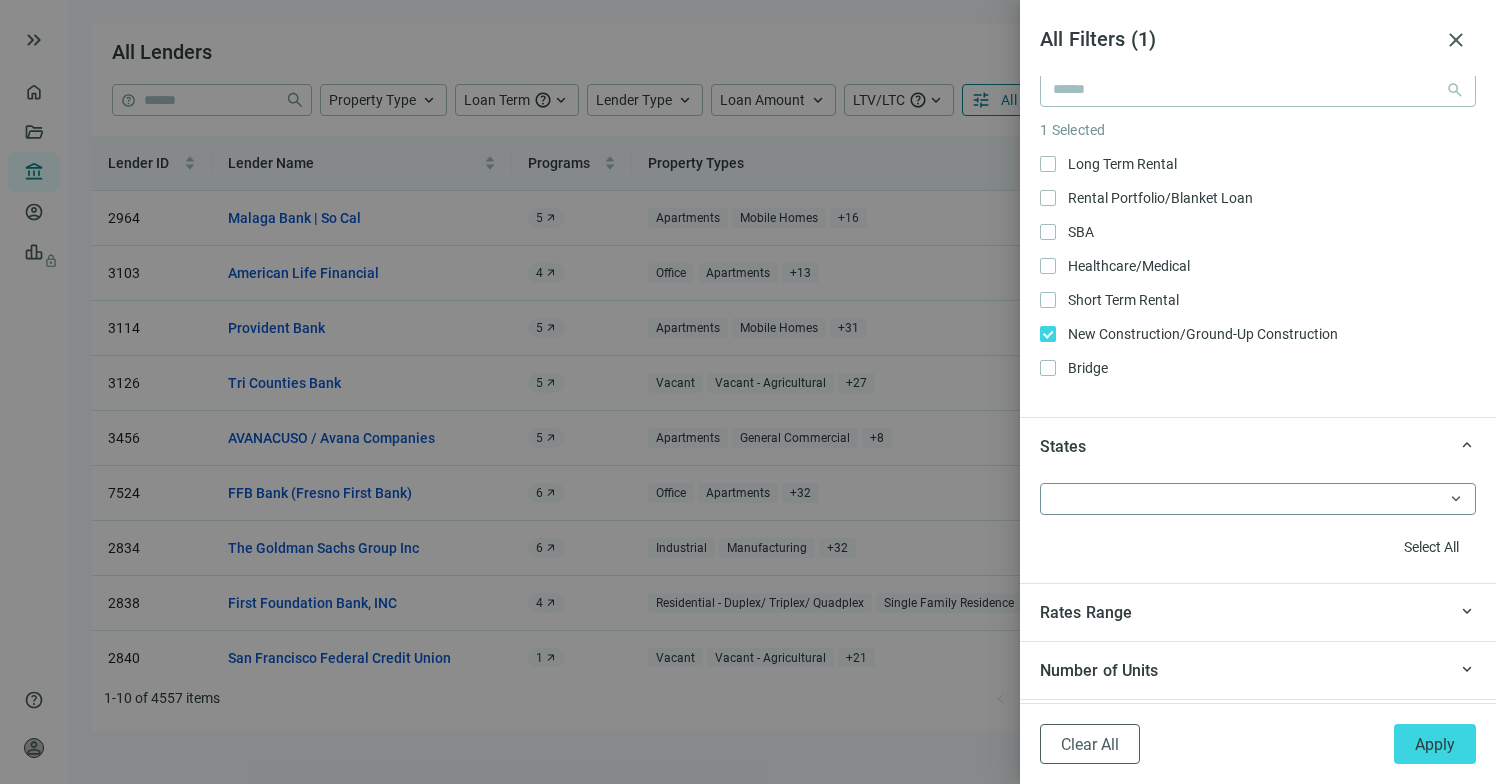 click at bounding box center (1248, 499) 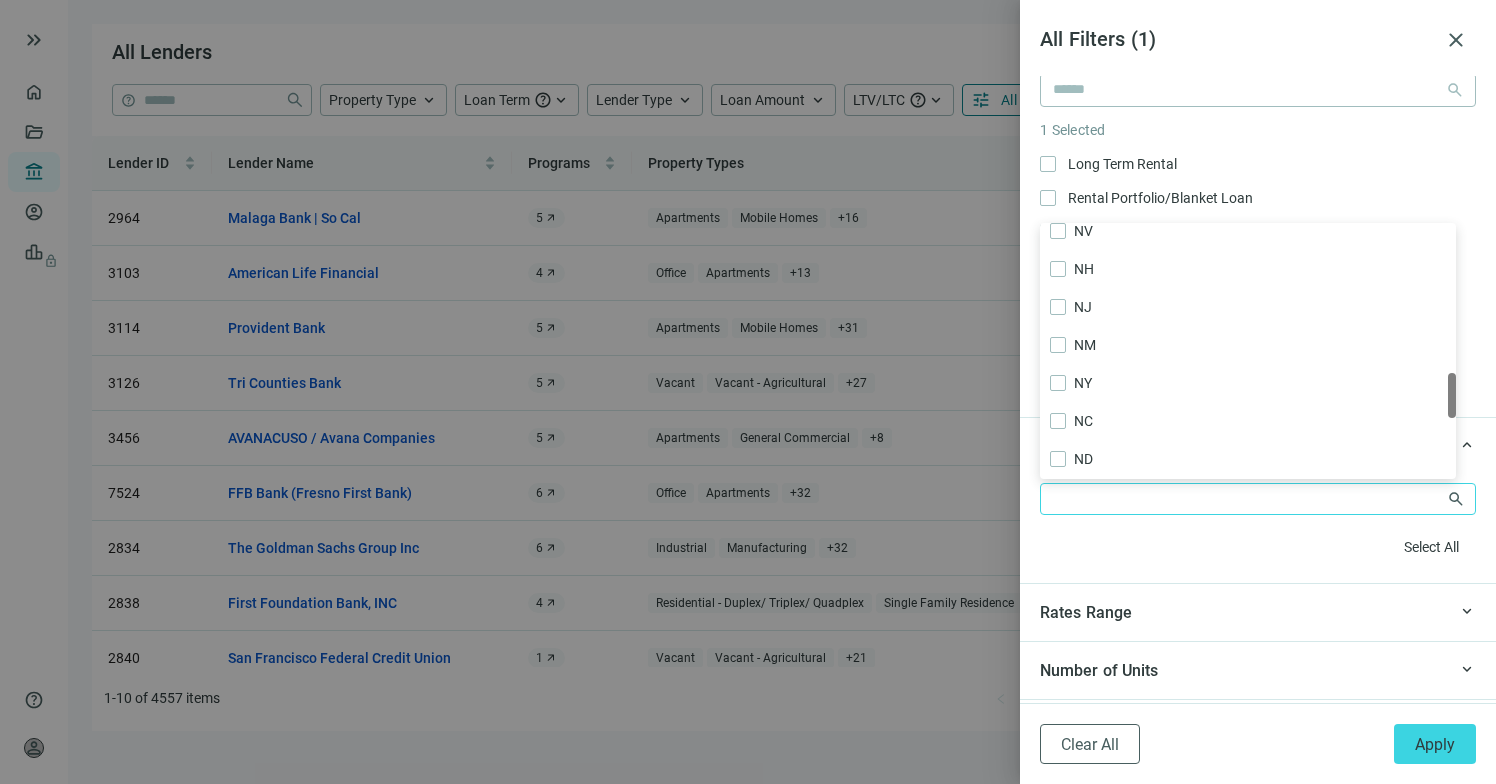 scroll, scrollTop: 1179, scrollLeft: 0, axis: vertical 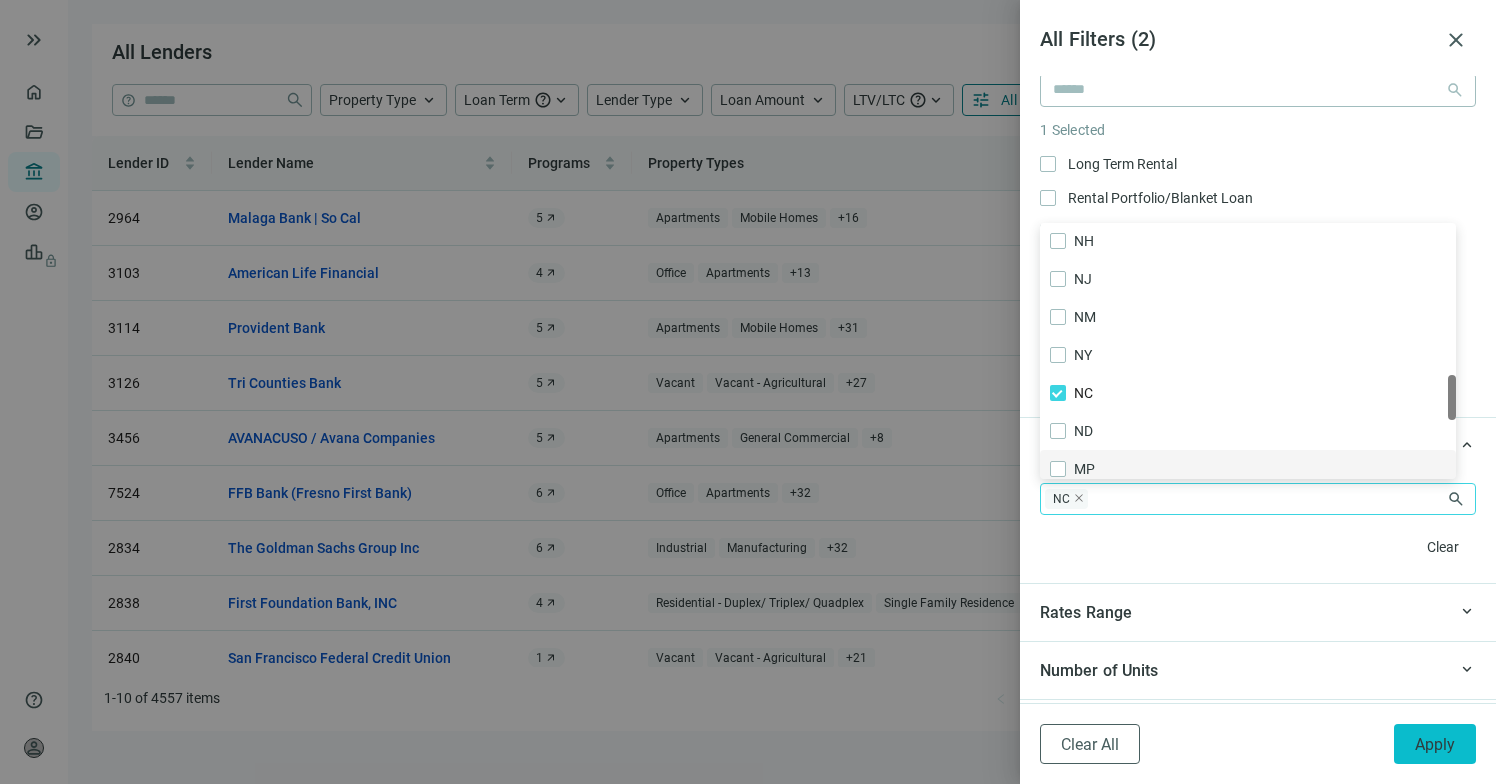 click on "Apply" at bounding box center [1435, 744] 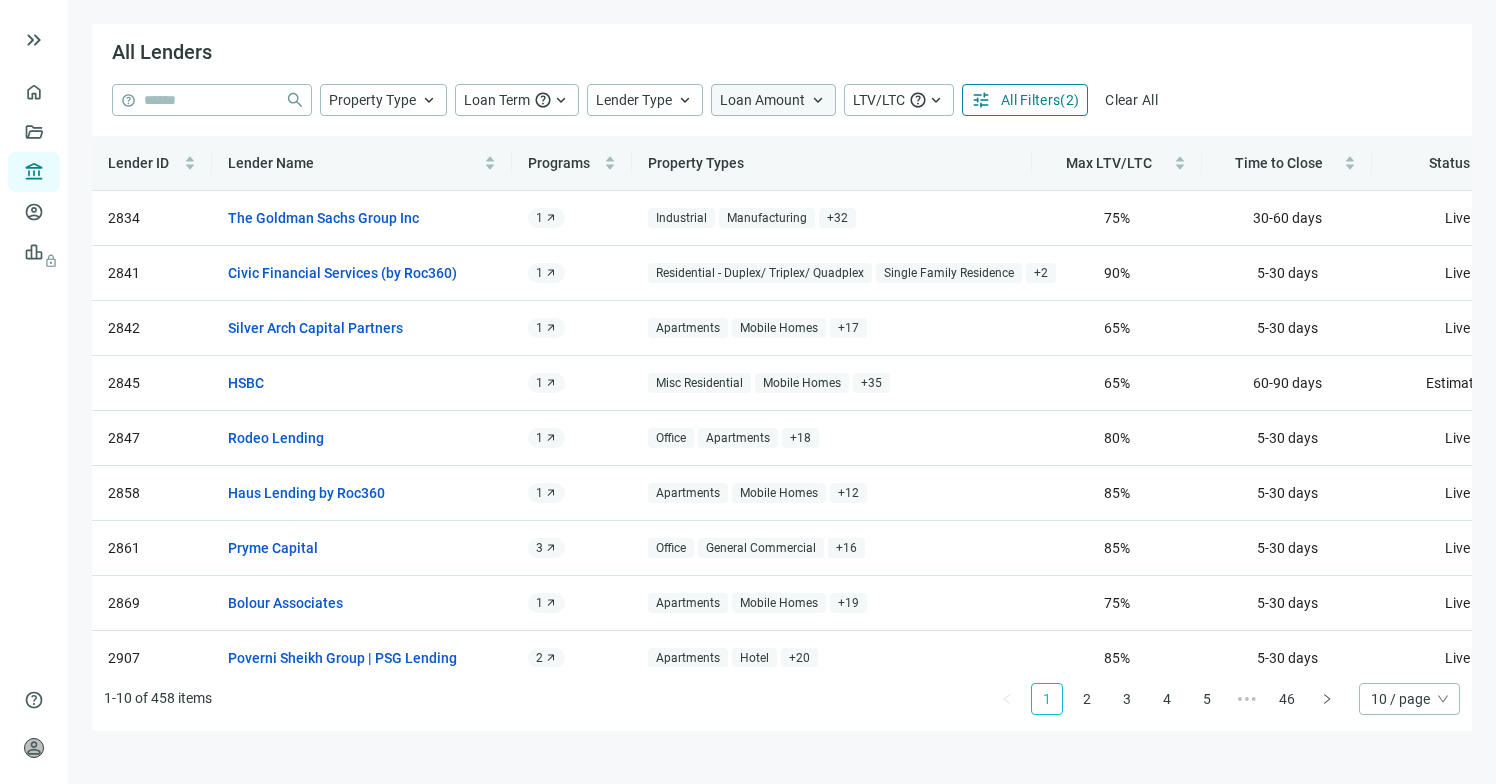 click on "Loan Amount keyboard_arrow_up" at bounding box center [773, 100] 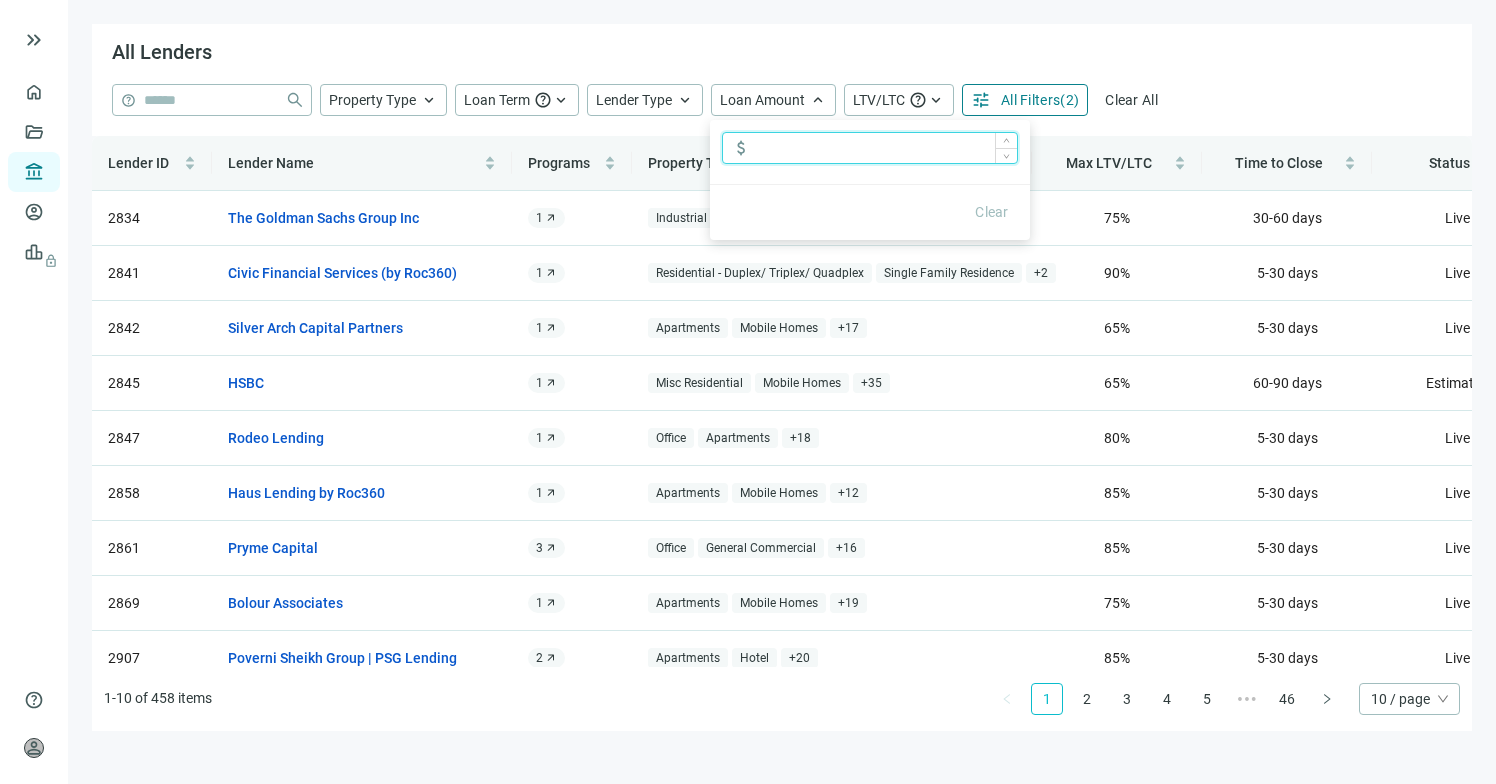 click at bounding box center (886, 148) 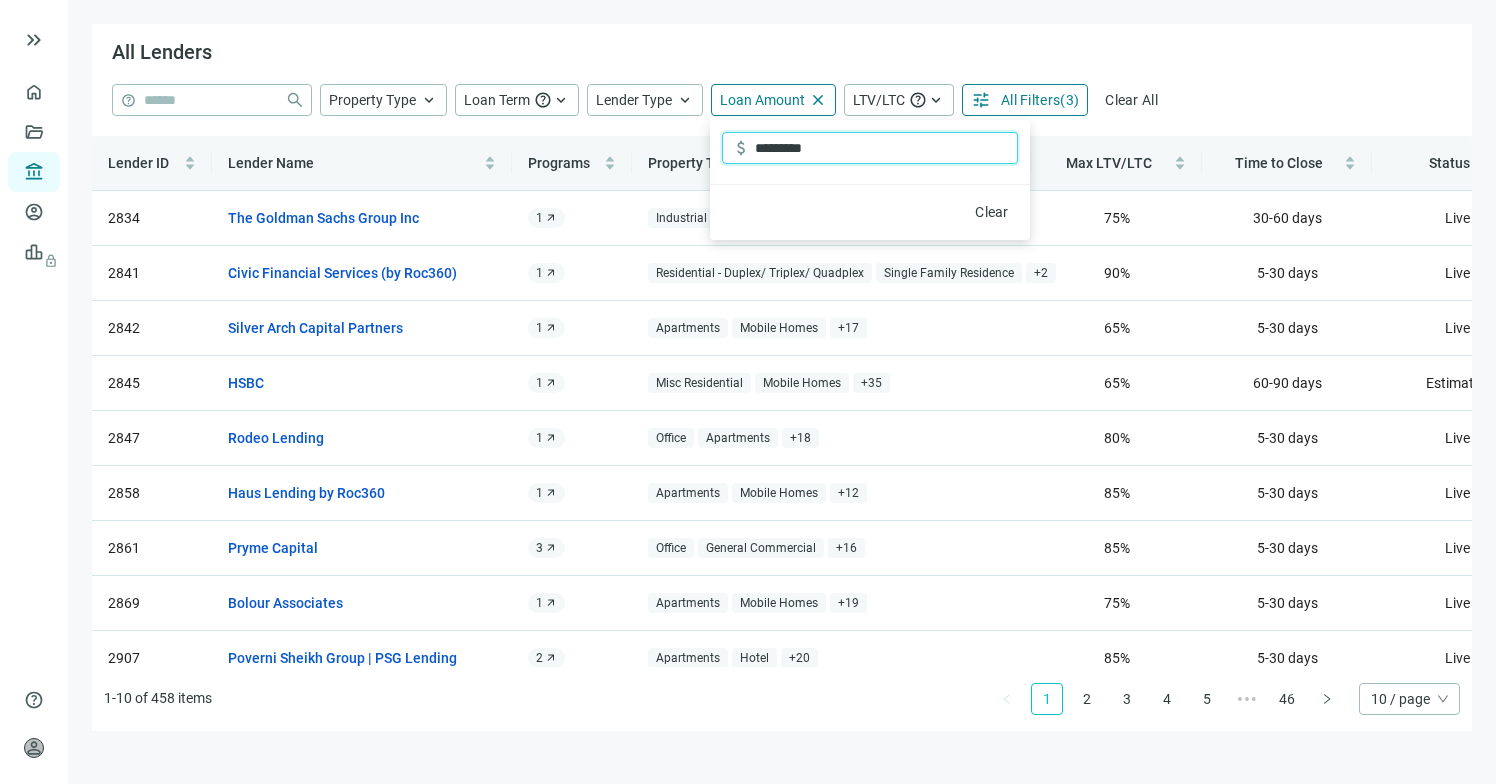 type on "*********" 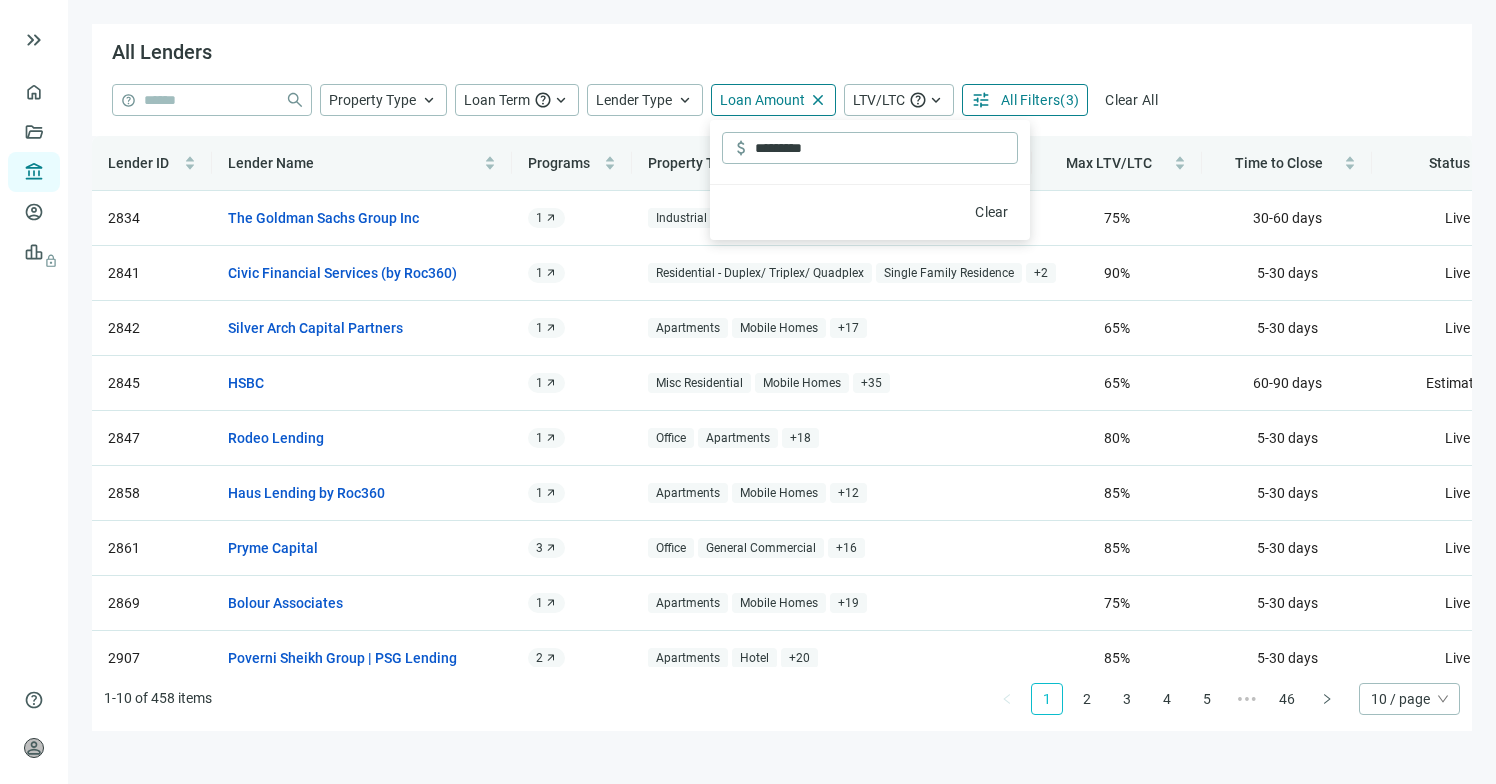 click on "All Lenders" at bounding box center [782, 54] 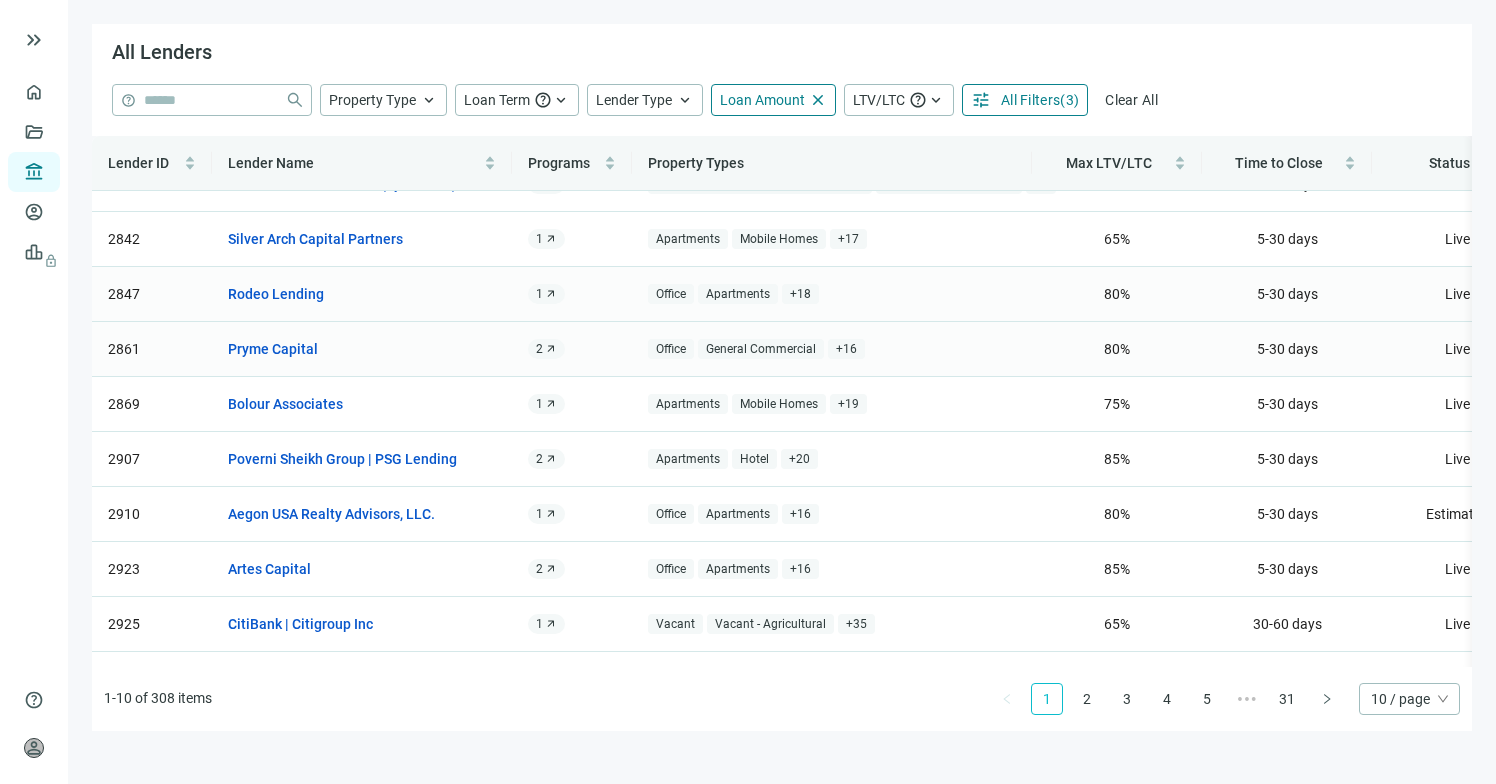 scroll, scrollTop: 63, scrollLeft: 0, axis: vertical 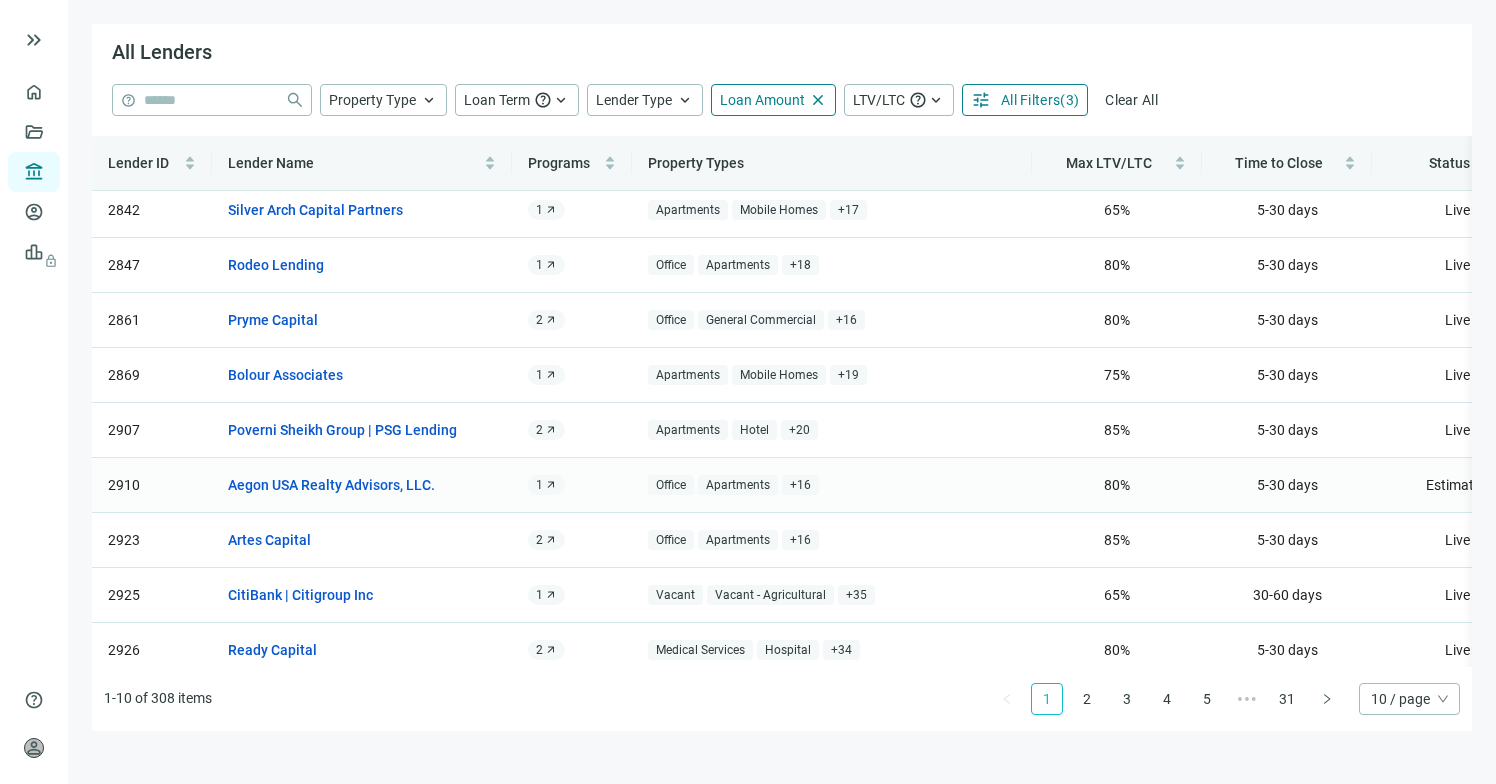 click on "+ 16" at bounding box center (800, 485) 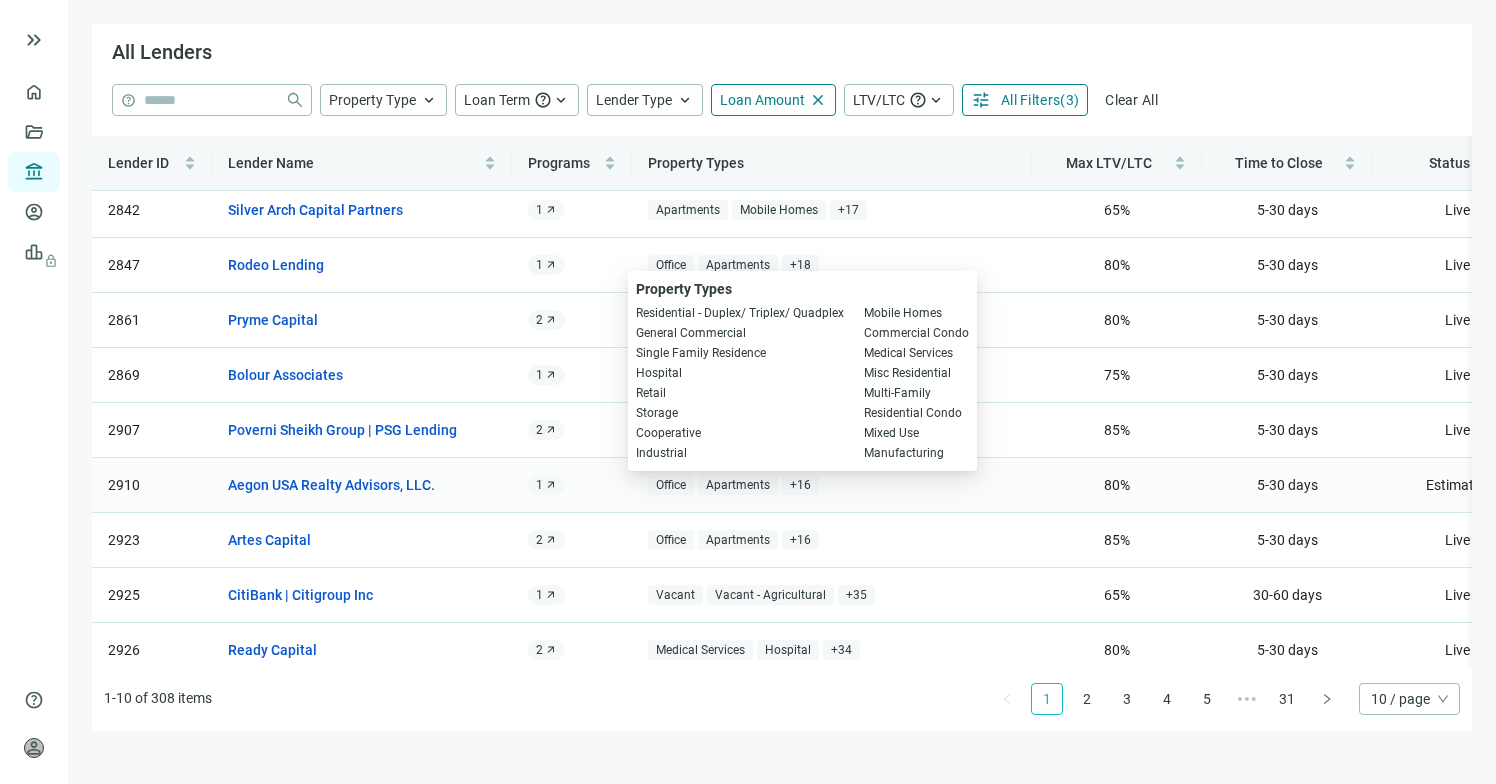 click on "+ 16 Property Types Residential - Duplex/ Triplex/ Quadplex Mobile Homes General Commercial Commercial Condo Single Family Residence Medical Services Hospital Misc Residential Retail Multi-Family Storage Residential Condo Cooperative Mixed Use Industrial Manufacturing" at bounding box center [800, 485] 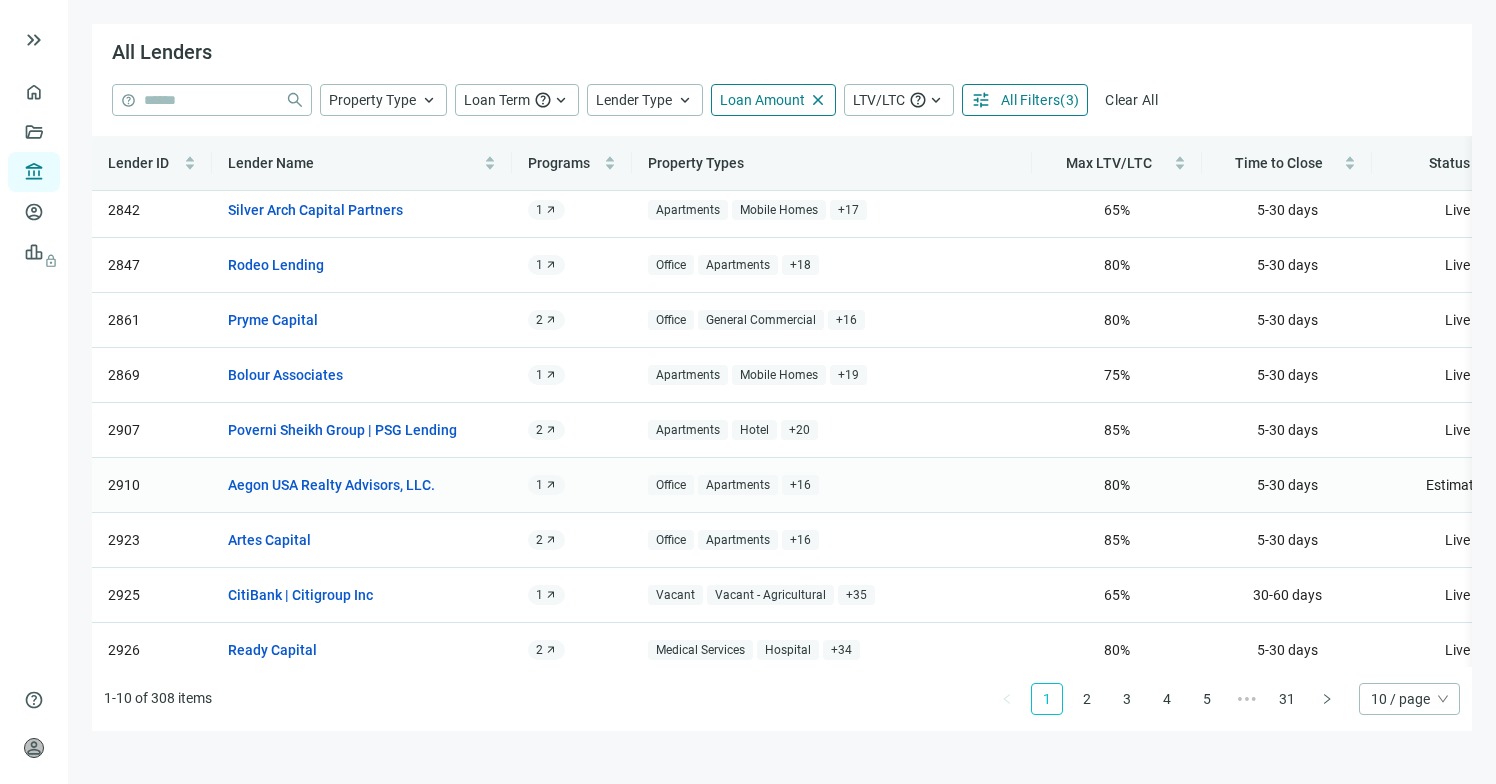 scroll, scrollTop: 94, scrollLeft: 0, axis: vertical 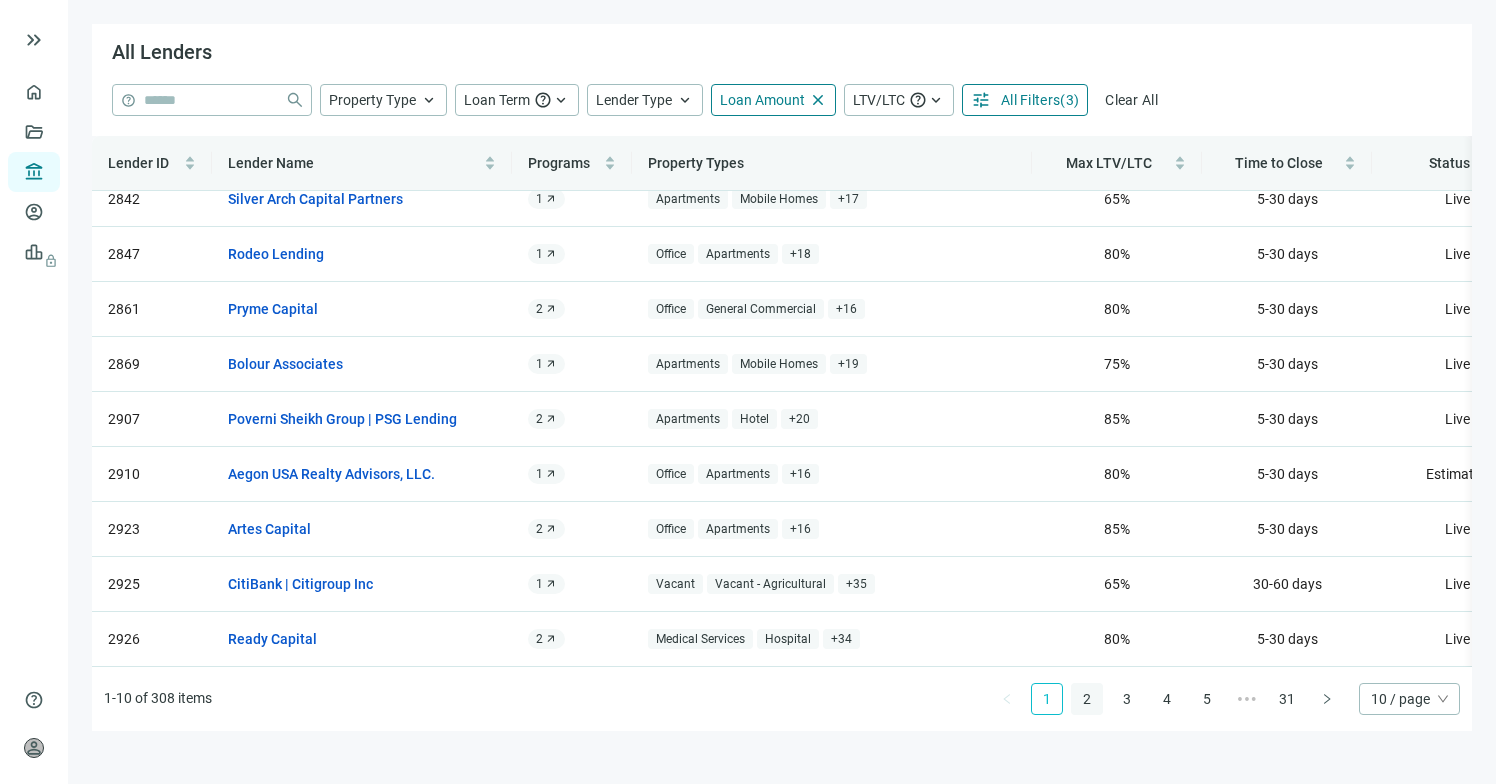 click on "2" at bounding box center [1087, 699] 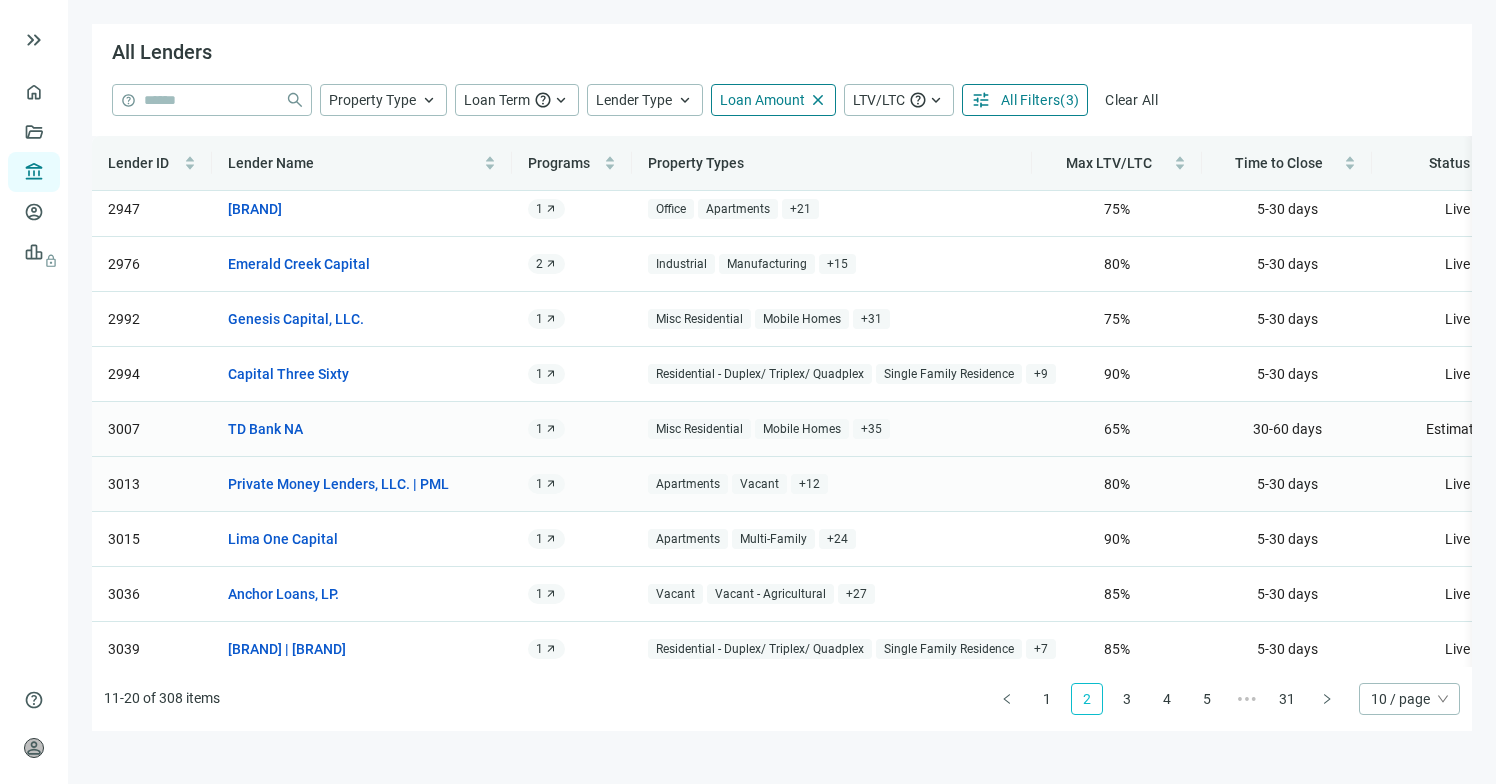scroll, scrollTop: 116, scrollLeft: 0, axis: vertical 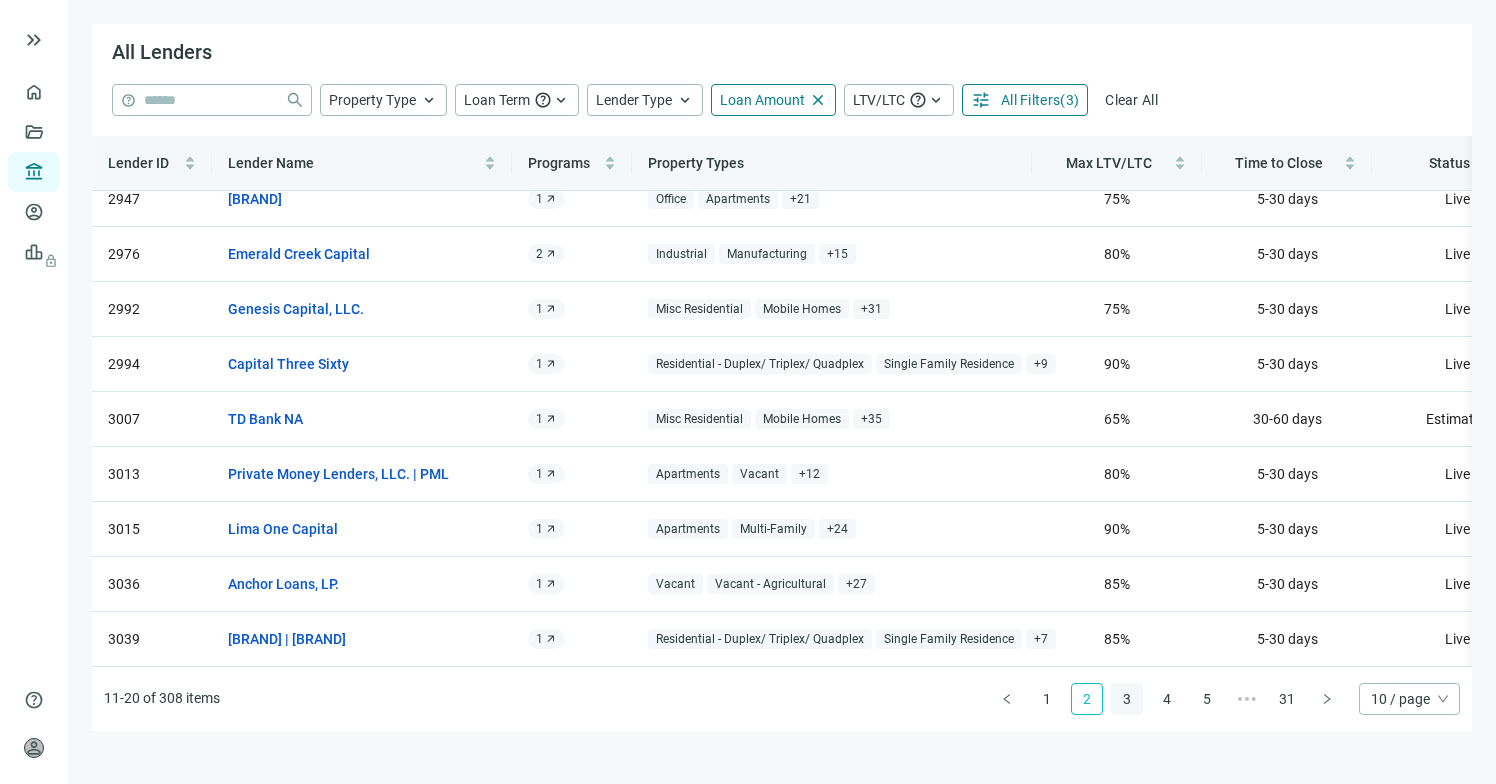click on "3" at bounding box center [1127, 699] 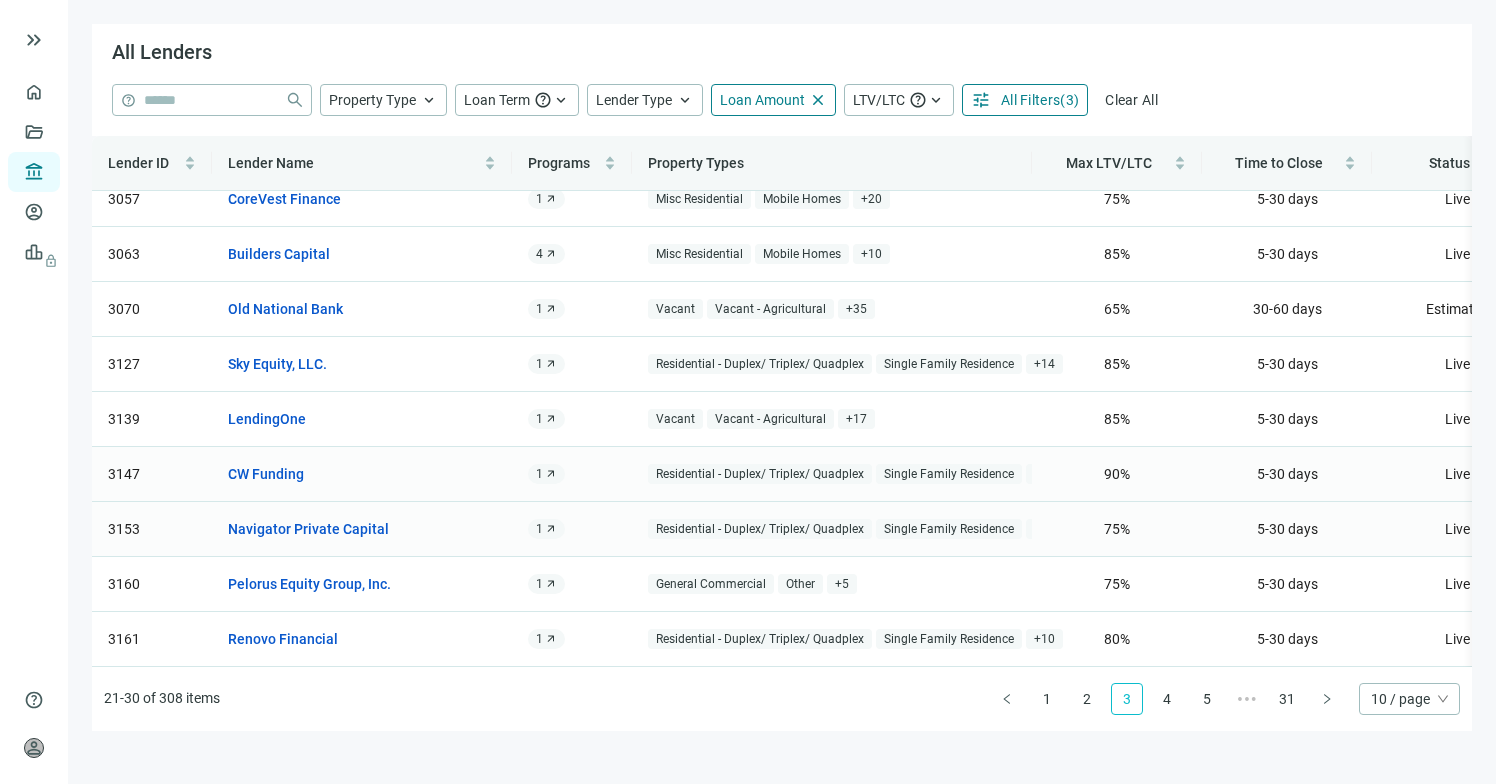 scroll, scrollTop: 94, scrollLeft: 0, axis: vertical 